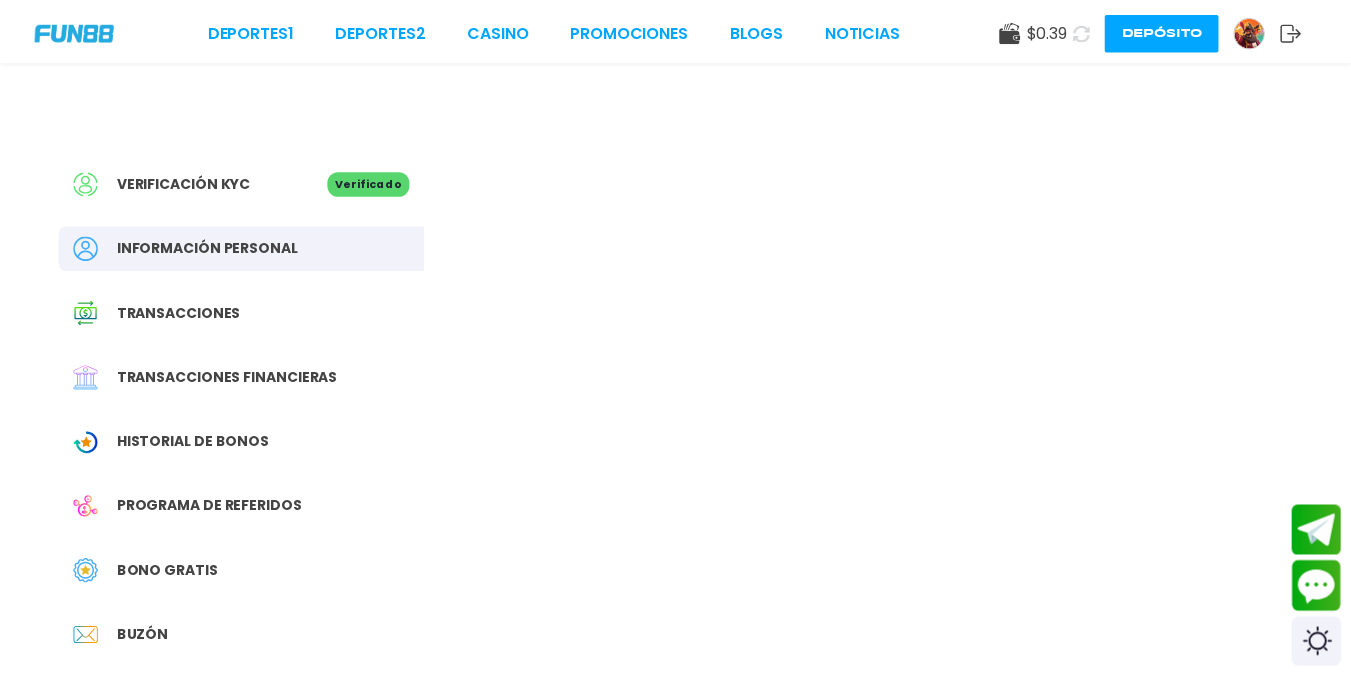 scroll, scrollTop: 0, scrollLeft: 0, axis: both 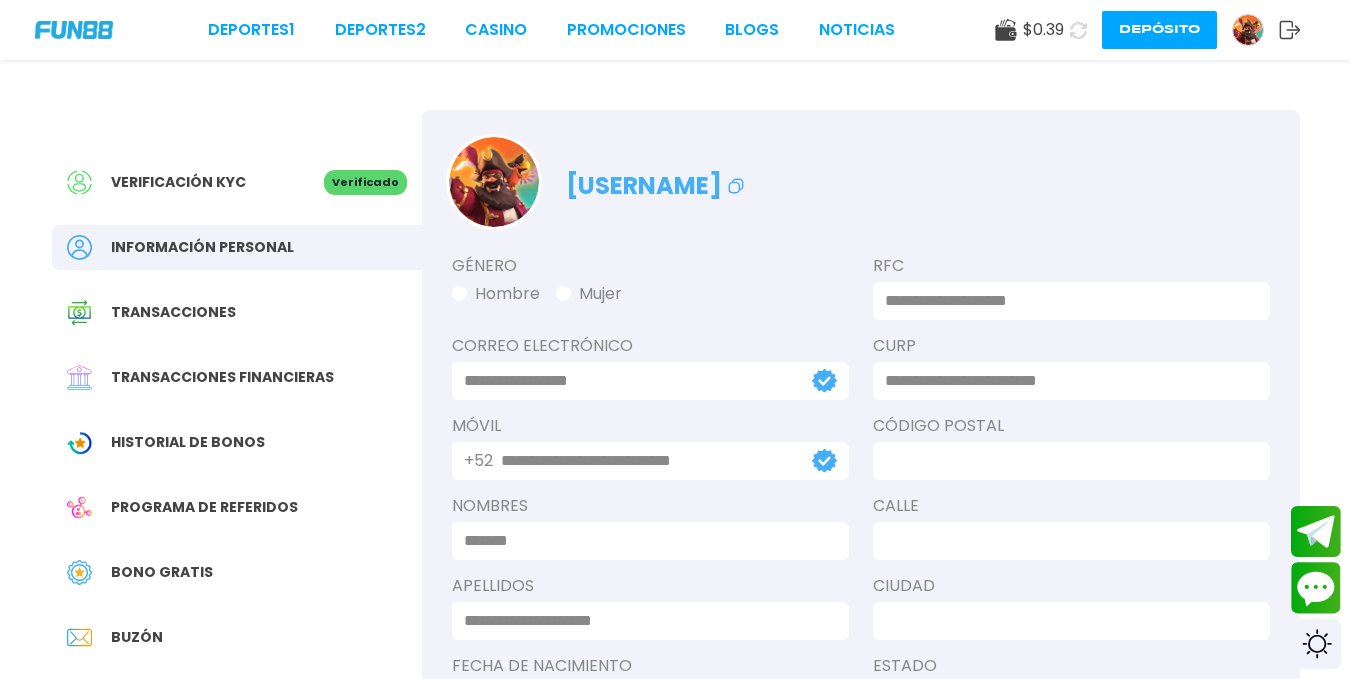 type on "**********" 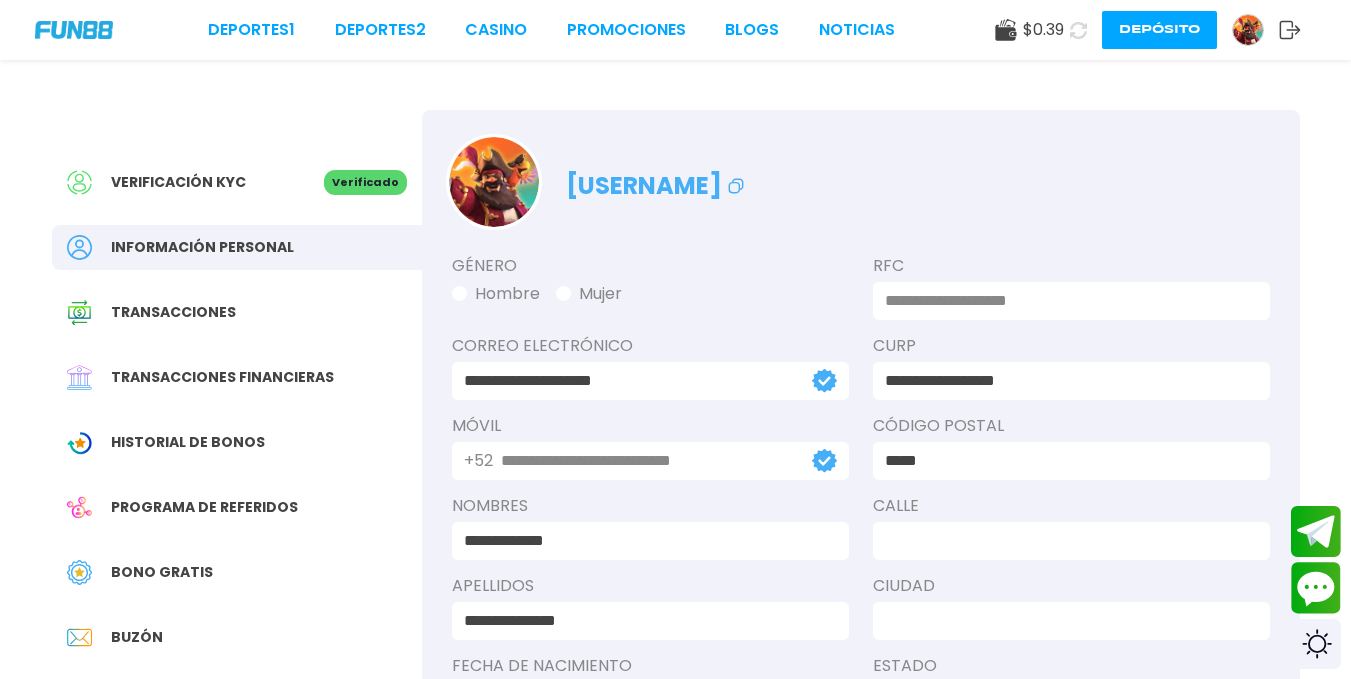 type on "**********" 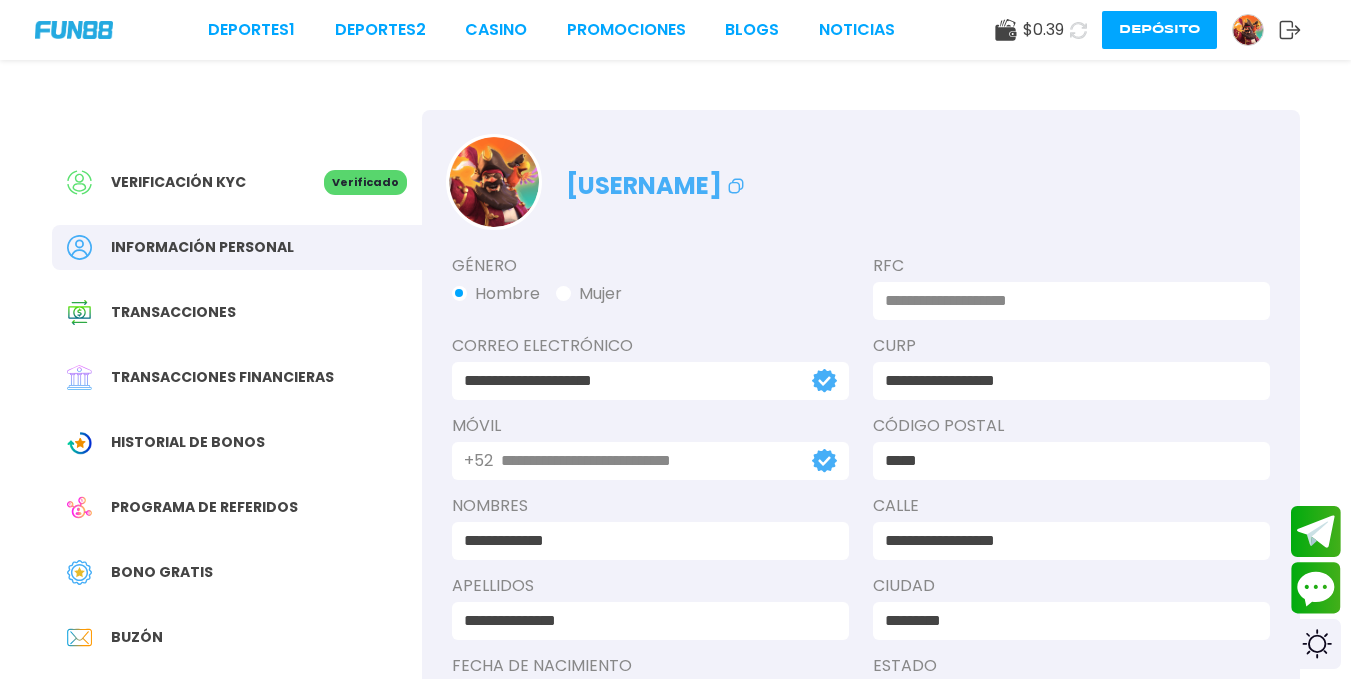 scroll, scrollTop: 0, scrollLeft: 0, axis: both 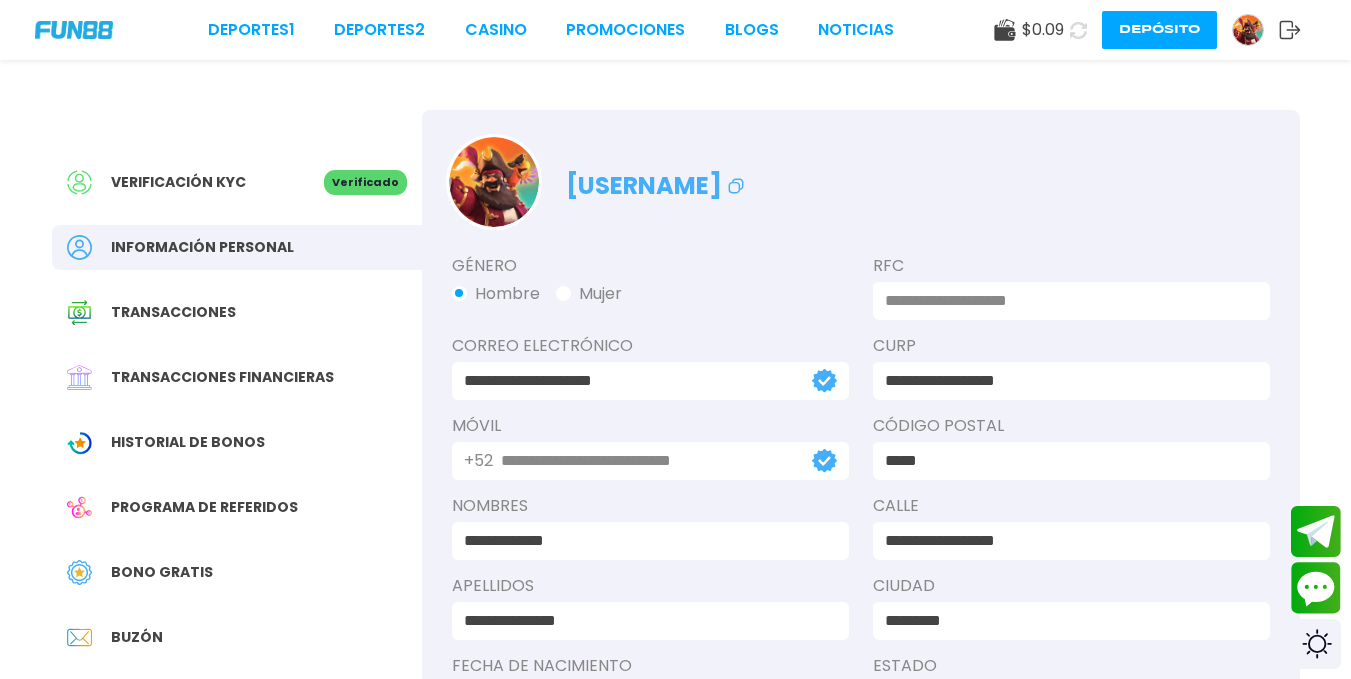 click on "Bono Gratis" at bounding box center [237, 572] 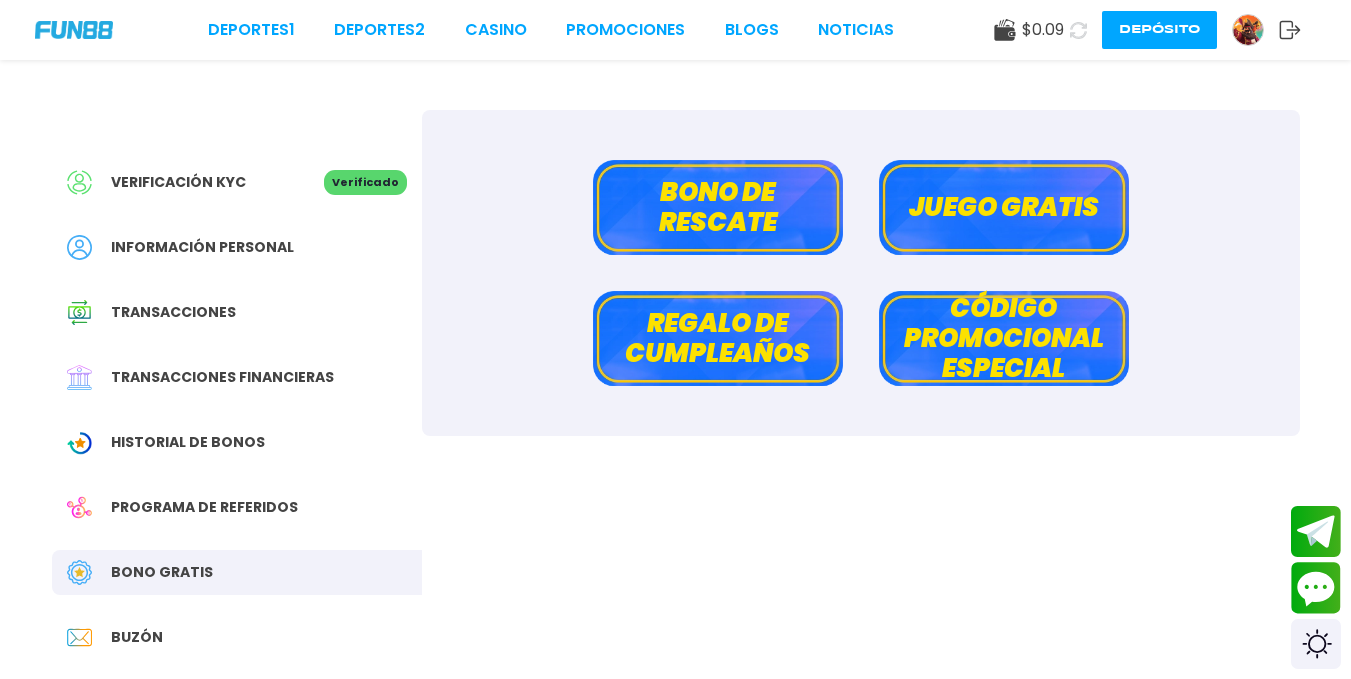 click on "Bono de rescate Juego gratis Regalo de cumpleaños Código promocional especial" at bounding box center [861, 273] 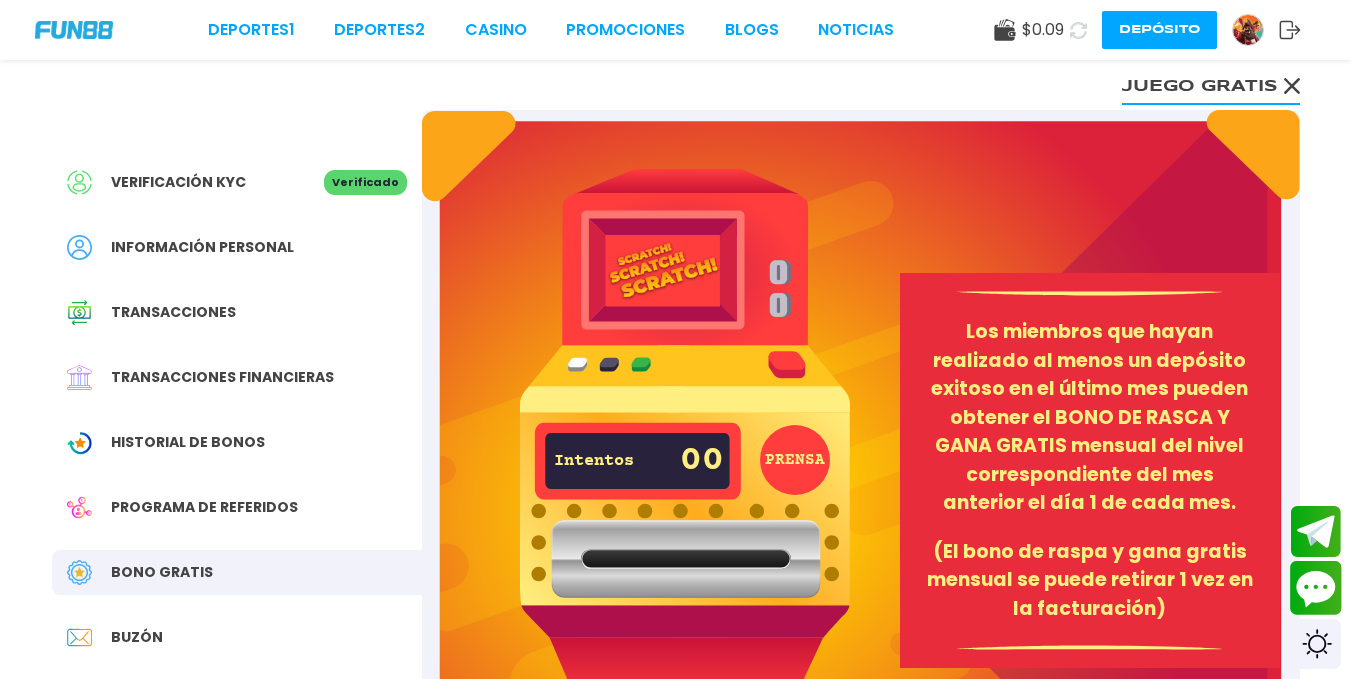 click at bounding box center (1316, 588) 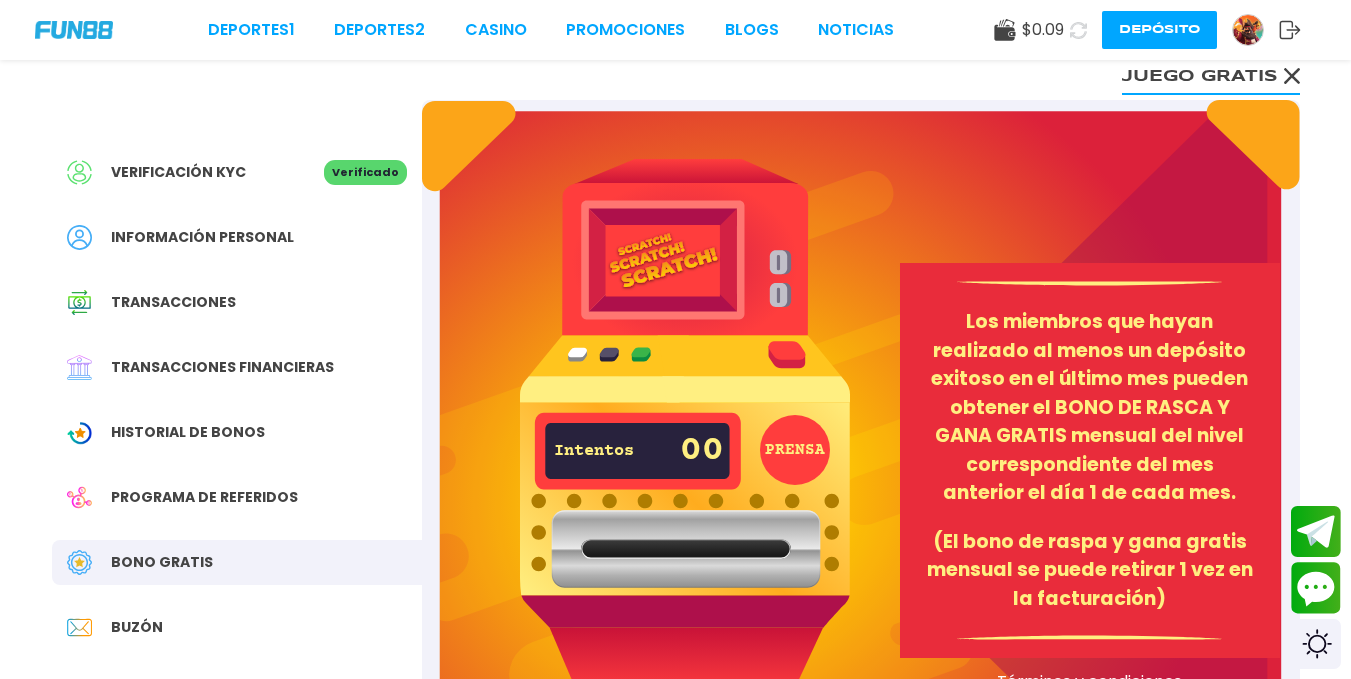 scroll, scrollTop: 0, scrollLeft: 0, axis: both 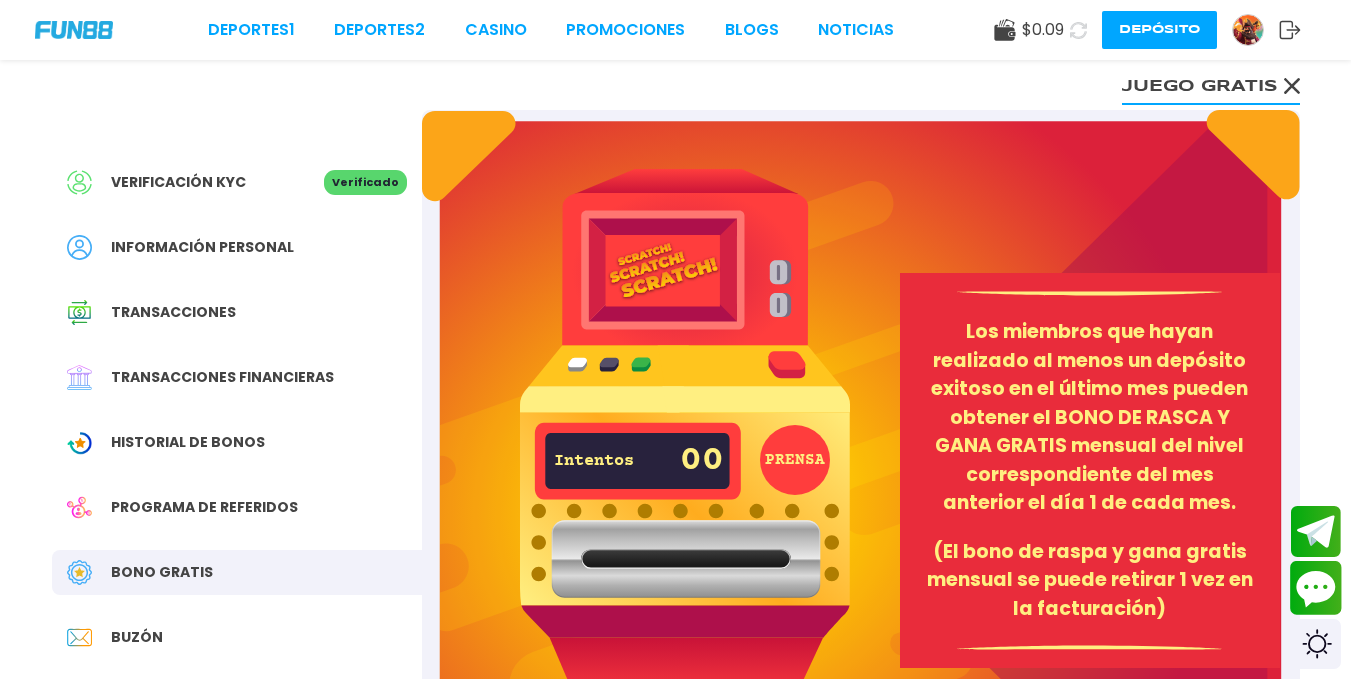 click at bounding box center [1316, 588] 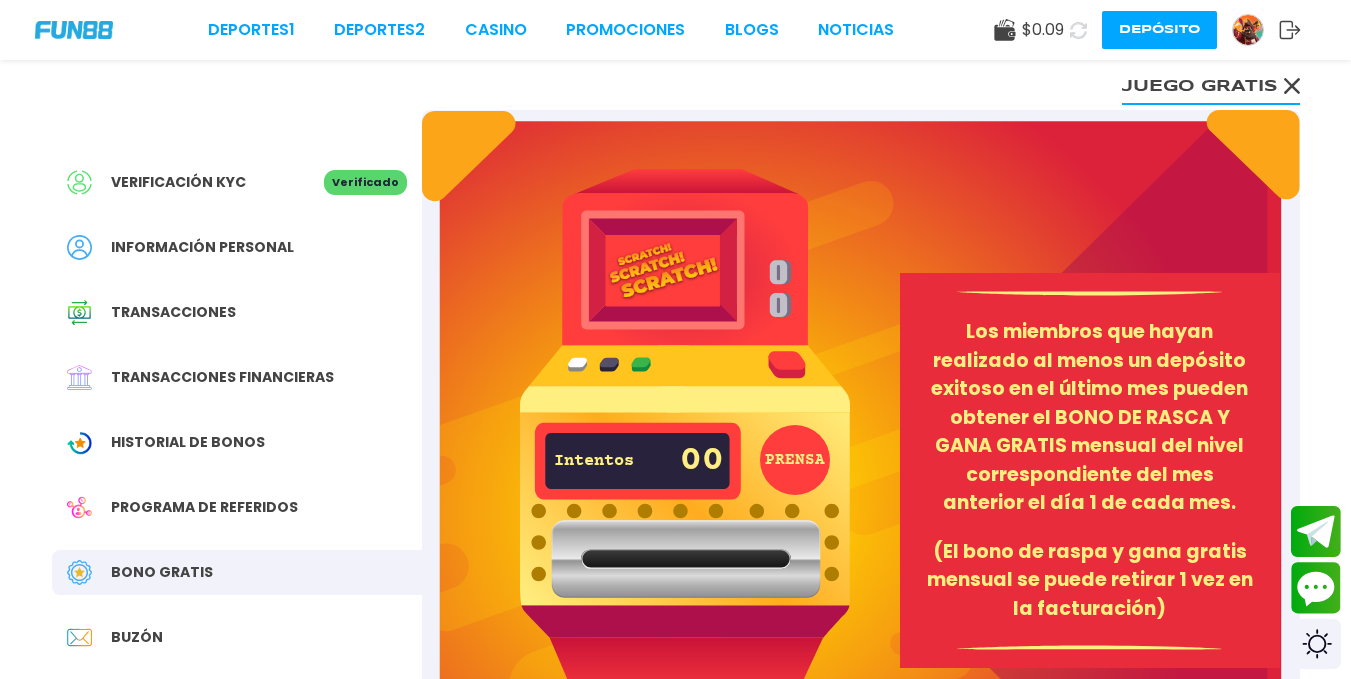 click on "PRENSA Intentos 00 Los miembros que hayan realizado al menos un depósito exitoso en el último mes pueden obtener el BONO DE RASCA Y GANA GRATIS mensual del nivel correspondiente del mes anterior el día 1 de cada mes. (El bono de raspa y gana gratis mensual se puede retirar 1 vez en la facturación) Términos y condiciones" at bounding box center [861, 499] 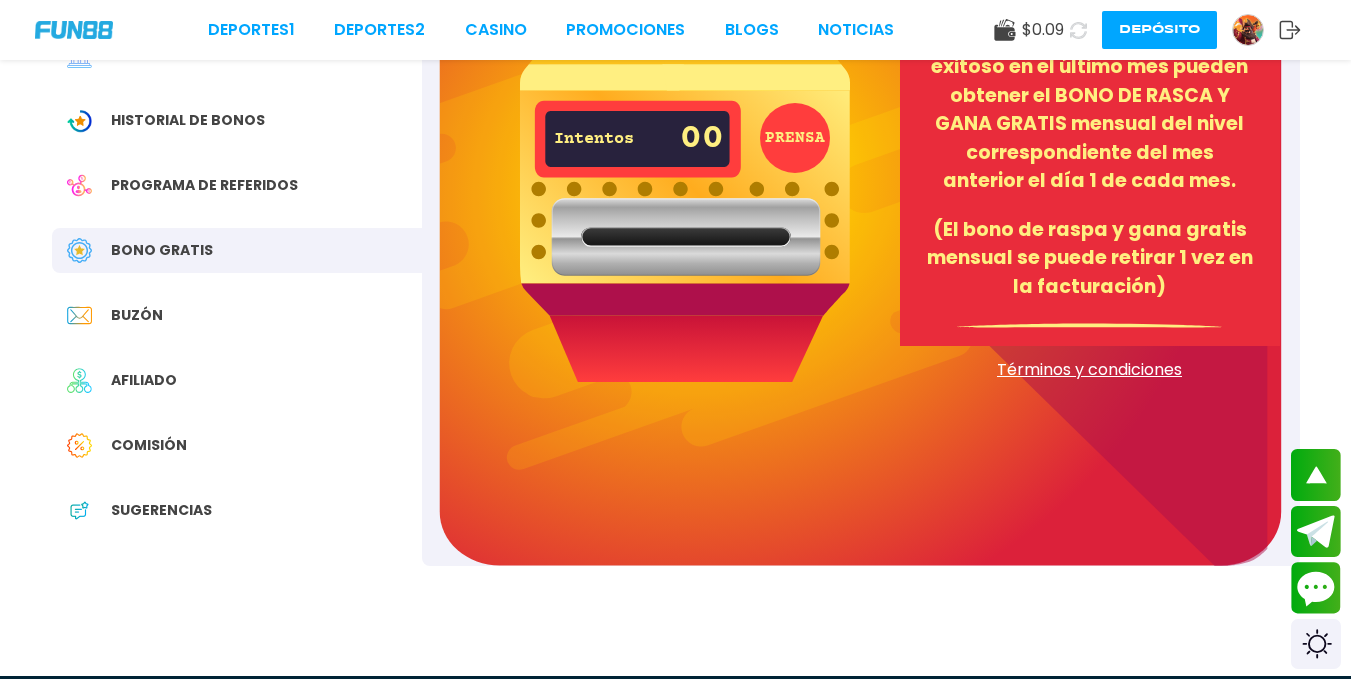 scroll, scrollTop: 326, scrollLeft: 0, axis: vertical 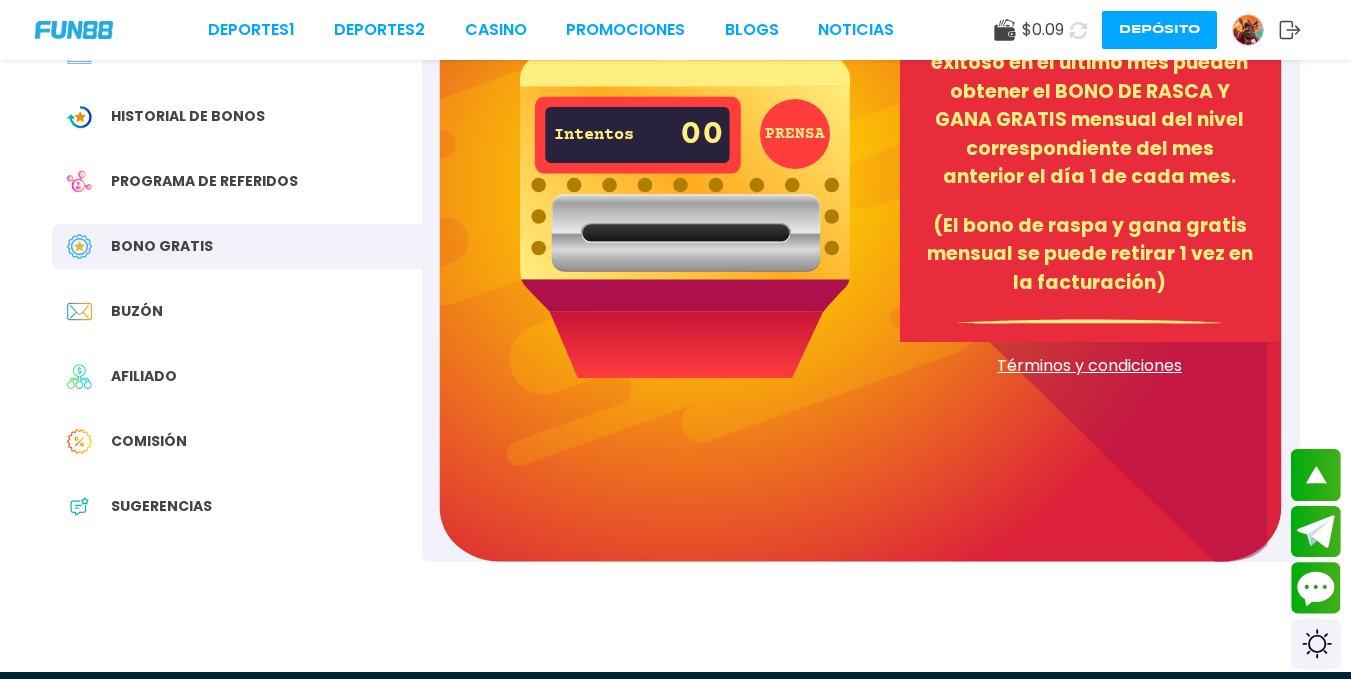 drag, startPoint x: 800, startPoint y: 164, endPoint x: 797, endPoint y: 138, distance: 26.172504 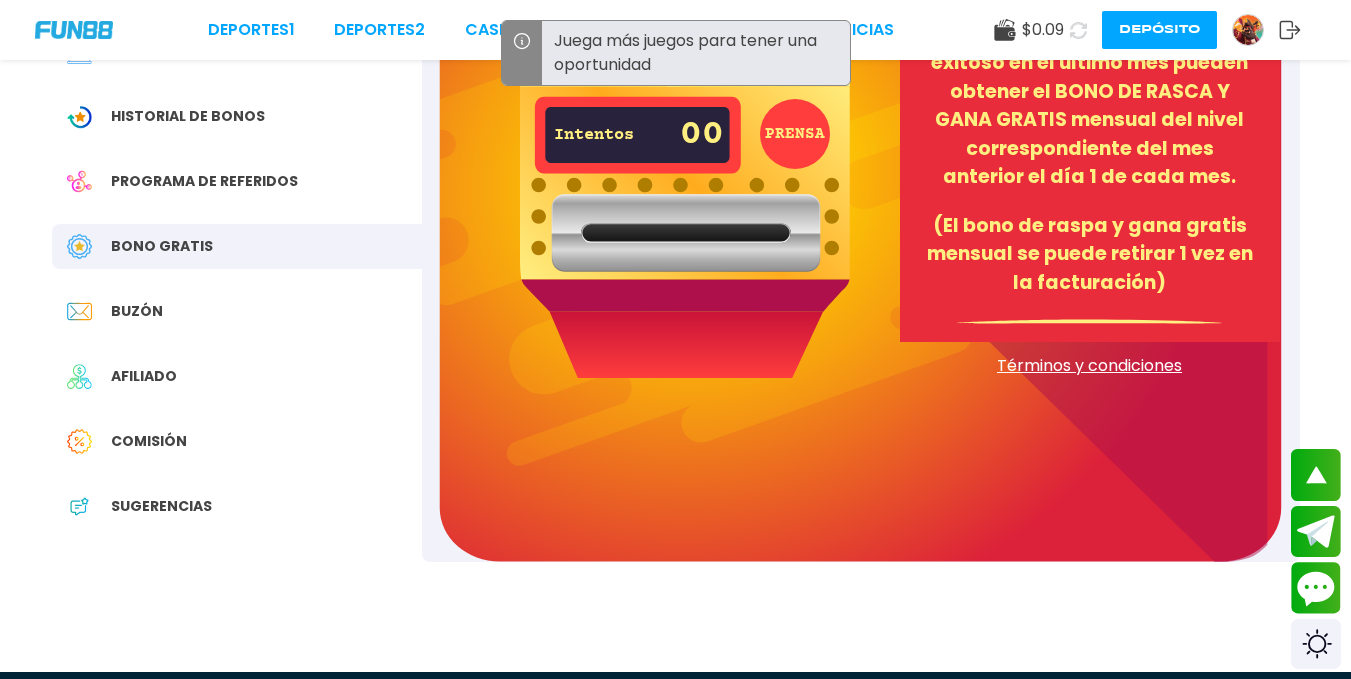 click on "PRENSA" at bounding box center (795, 134) 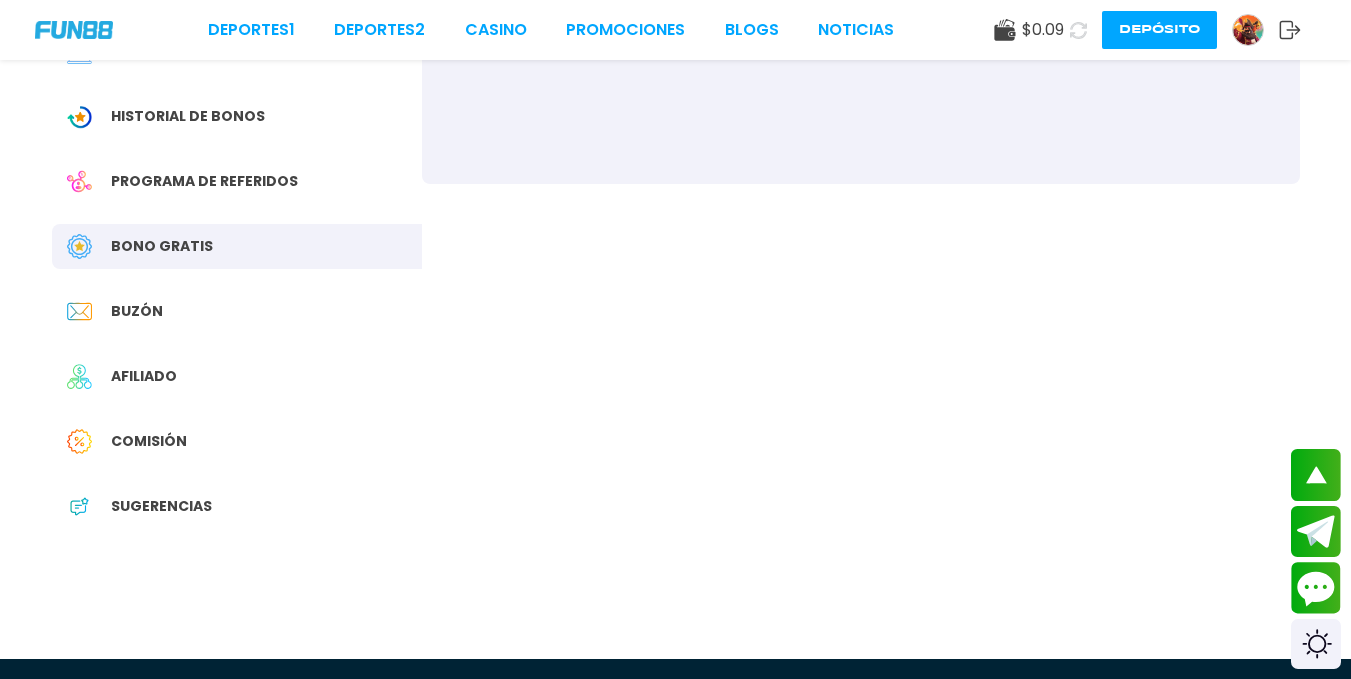 scroll, scrollTop: 326, scrollLeft: 0, axis: vertical 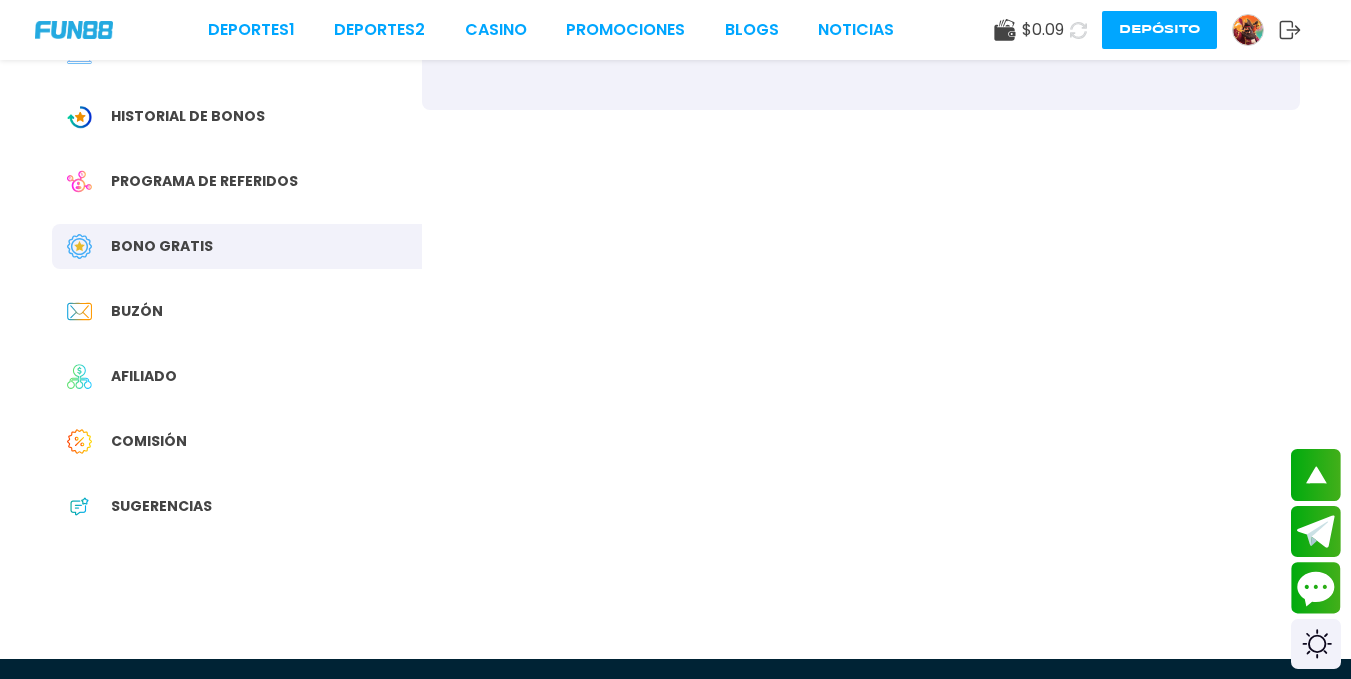 click on "Bono Gratis" at bounding box center [162, 246] 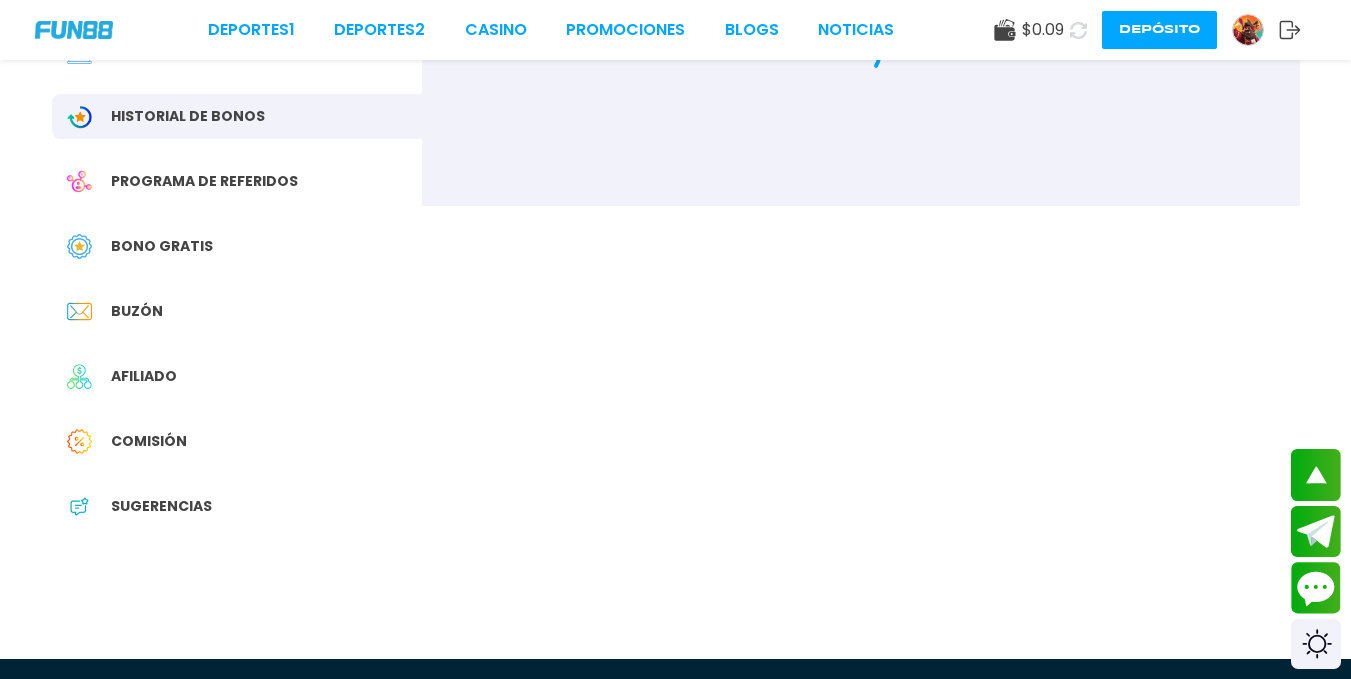 scroll, scrollTop: 0, scrollLeft: 0, axis: both 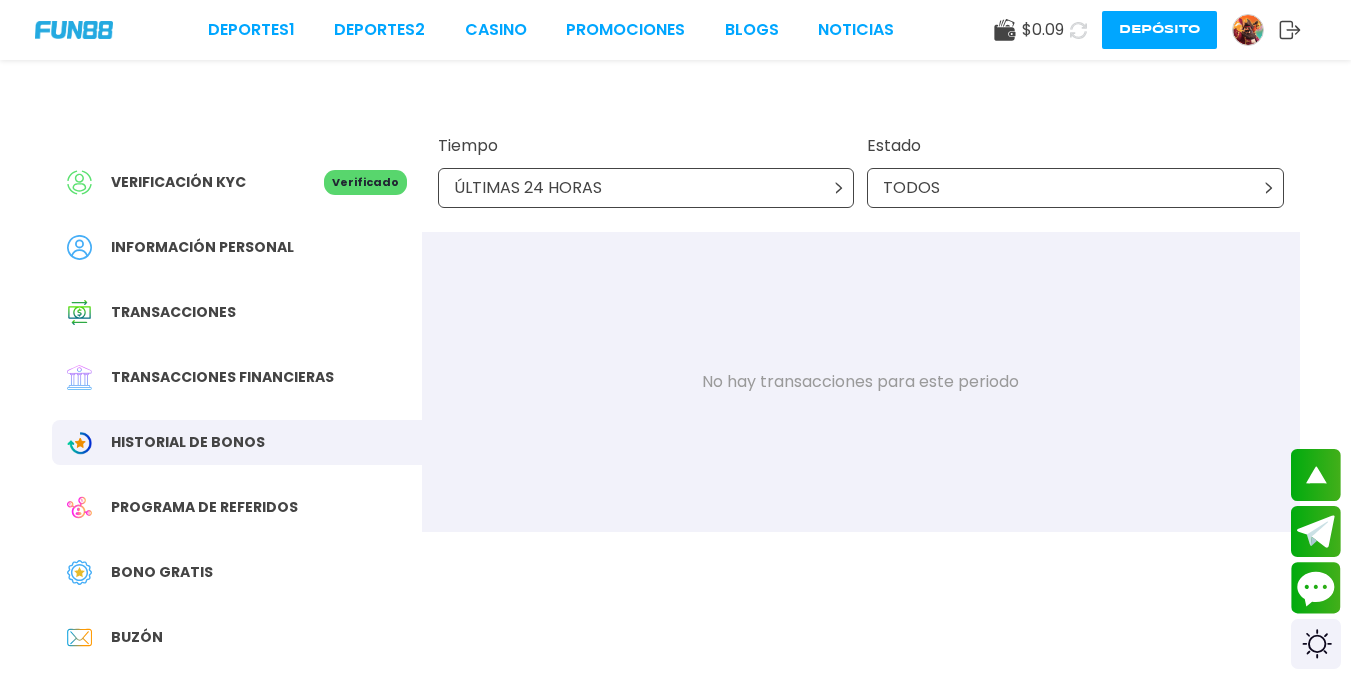 click on "Bono Gratis" at bounding box center [162, 572] 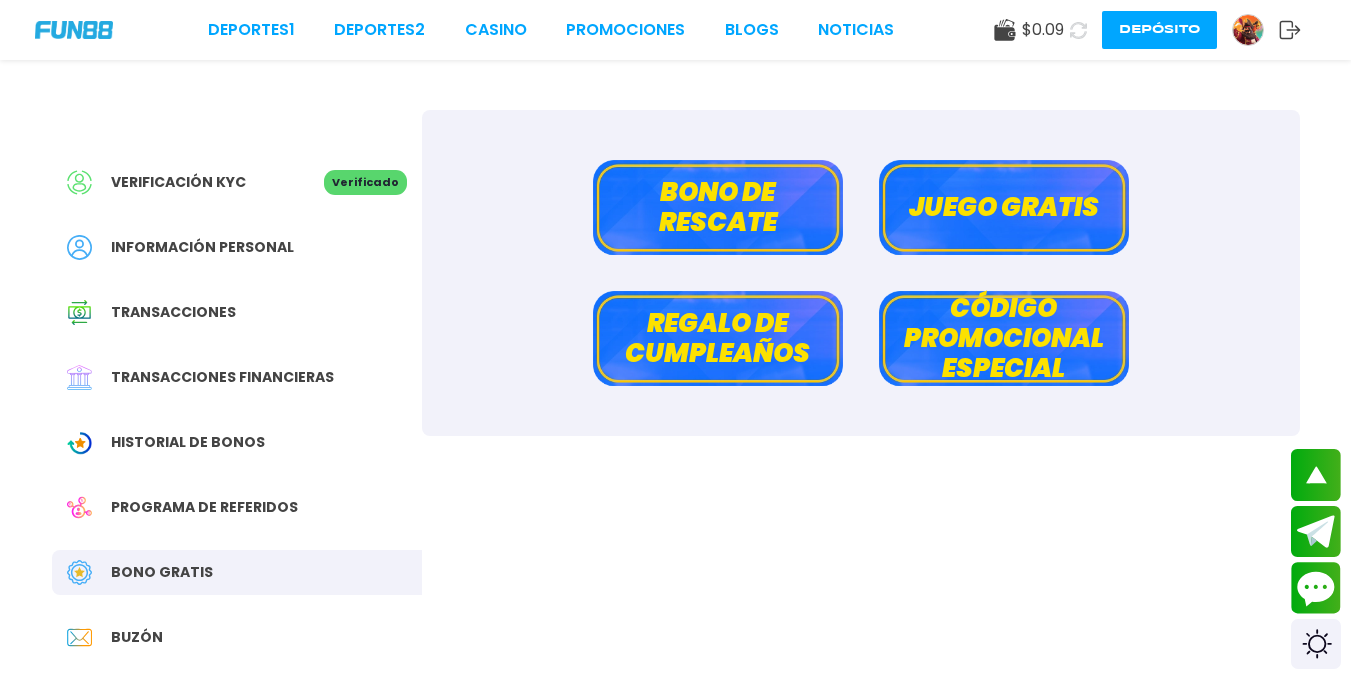 click on "Juego gratis" at bounding box center (1004, 207) 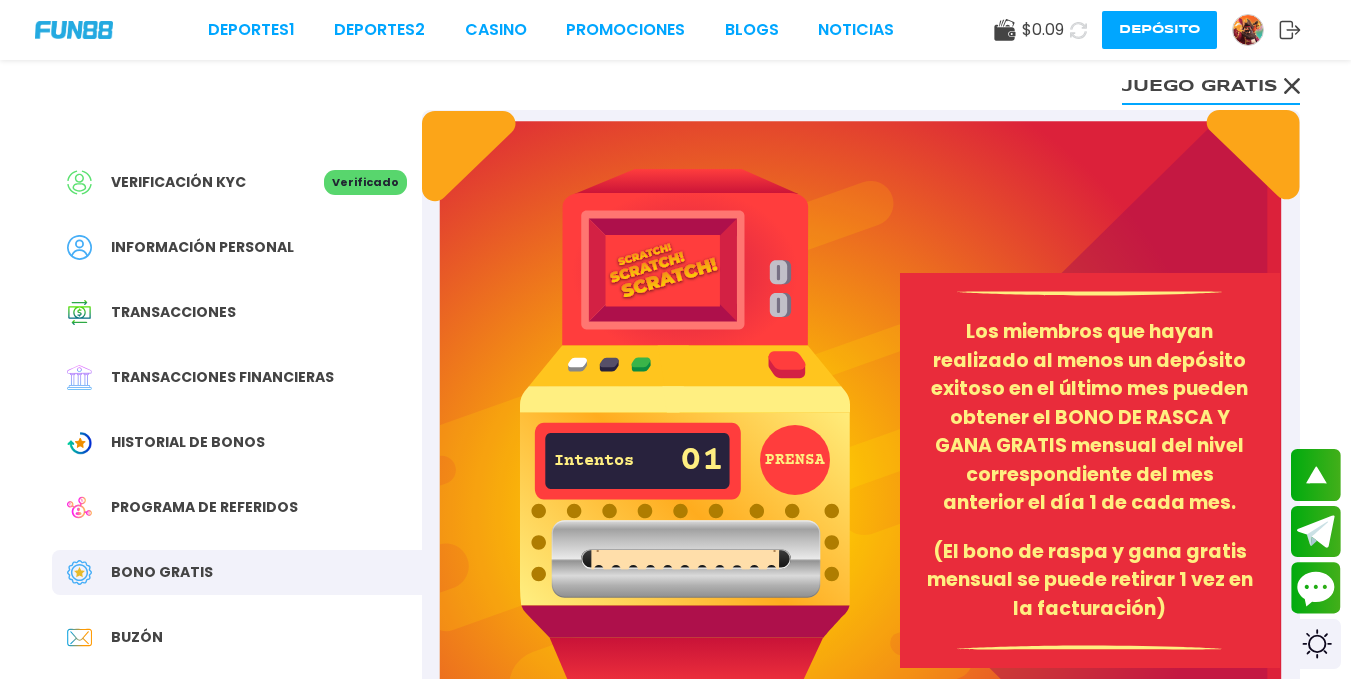 click on "PRENSA" at bounding box center [795, 460] 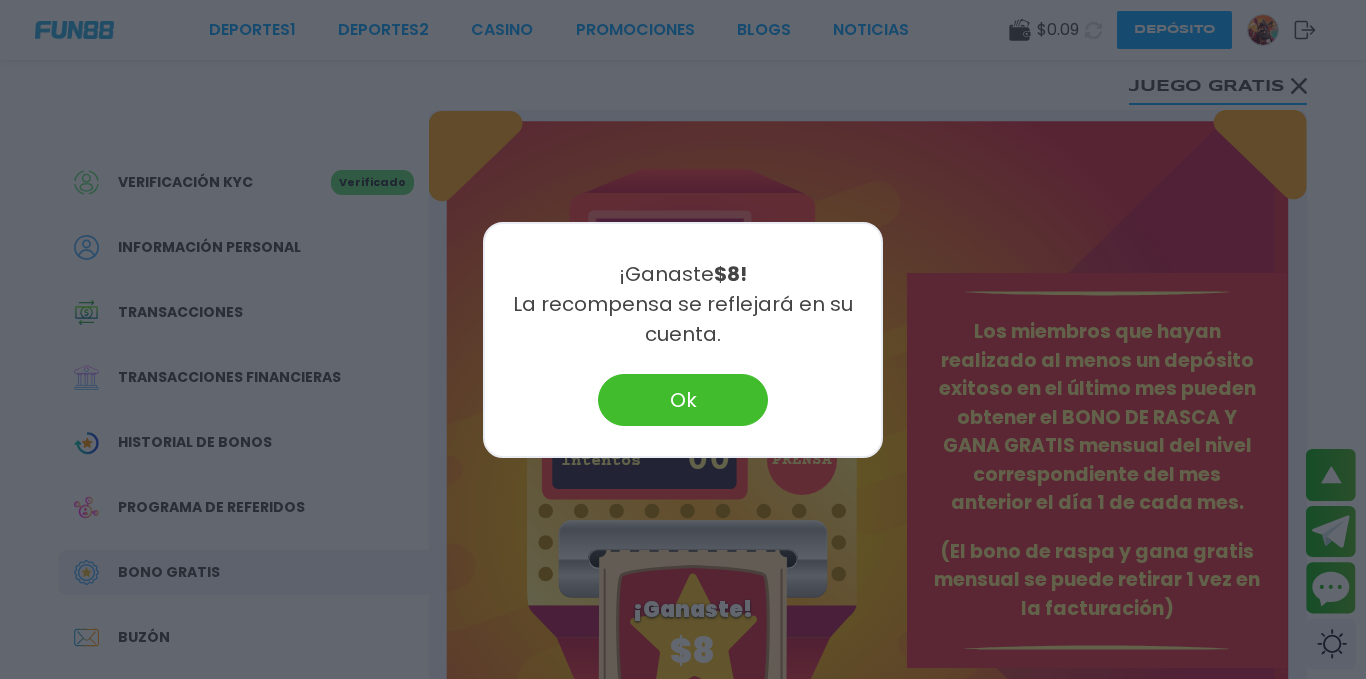 click on "Deportes  1 Deportes  2 CASINO Promociones BLOGS NOTICIAS $ 0.09 Depósito Verificación KYC Verificado Información personal Transacciones Transacciones financieras Historial de Bonos Programa de referidos Bono Gratis Buzón Afiliado Comisión Sugerencias Juego gratis PRENSA Intentos 00 Raspa y gana hasta  $10,000 ¡Ganaste! $ 8 Los miembros que hayan realizado al menos un depósito exitoso en el último mes pueden obtener el BONO DE RASCA Y GANA GRATIS mensual del nivel correspondiente del mes anterior el día 1 de cada mes. (El bono de raspa y gana gratis mensual se puede retirar 1 vez en la facturación) Términos y condiciones Información Sobre Nosotros Términos y condiciones Juego Responsable Aviso de privacidad y cookies del sitio Programa de afiliación Mecánica de apuestas Condiciones de apuesta Nuestras Secciones Deportes Juegos popular inicio jackpot nuevo casual crash pragmatic fat panda playtech slots bingo en vivo cartas otros" at bounding box center [683, 941] 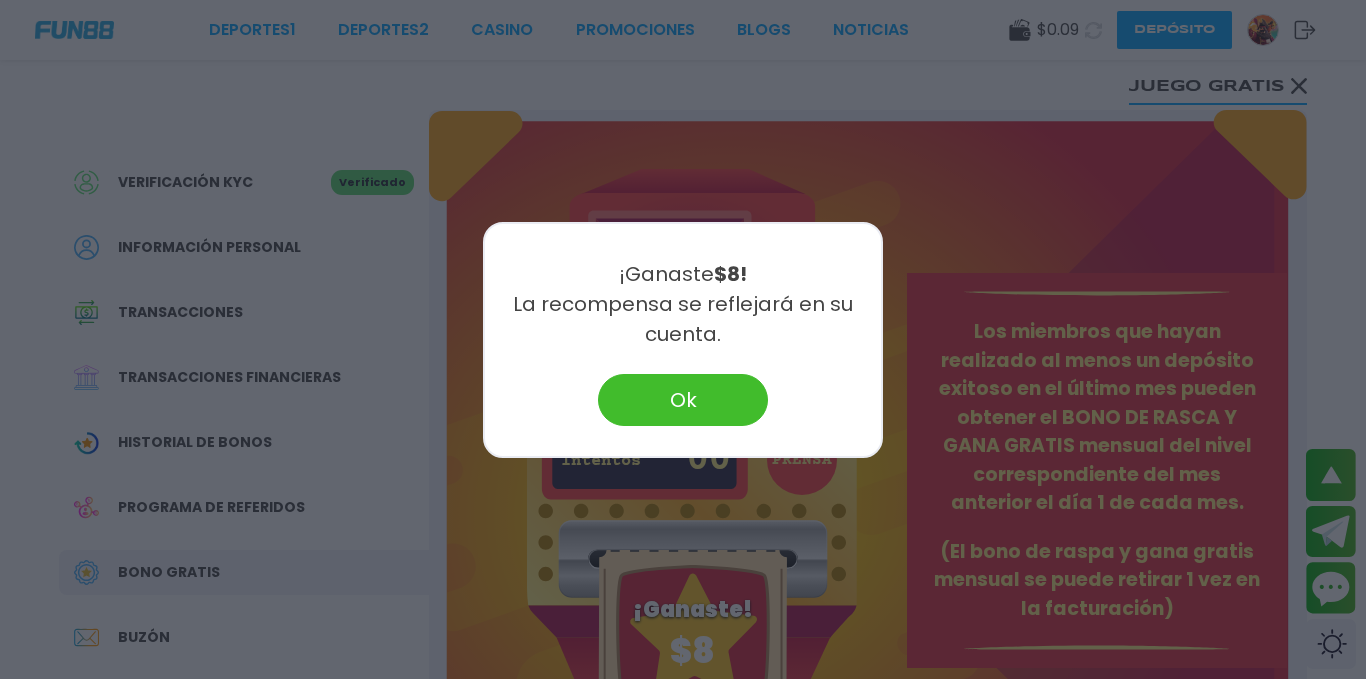 click on "Ok" at bounding box center (683, 400) 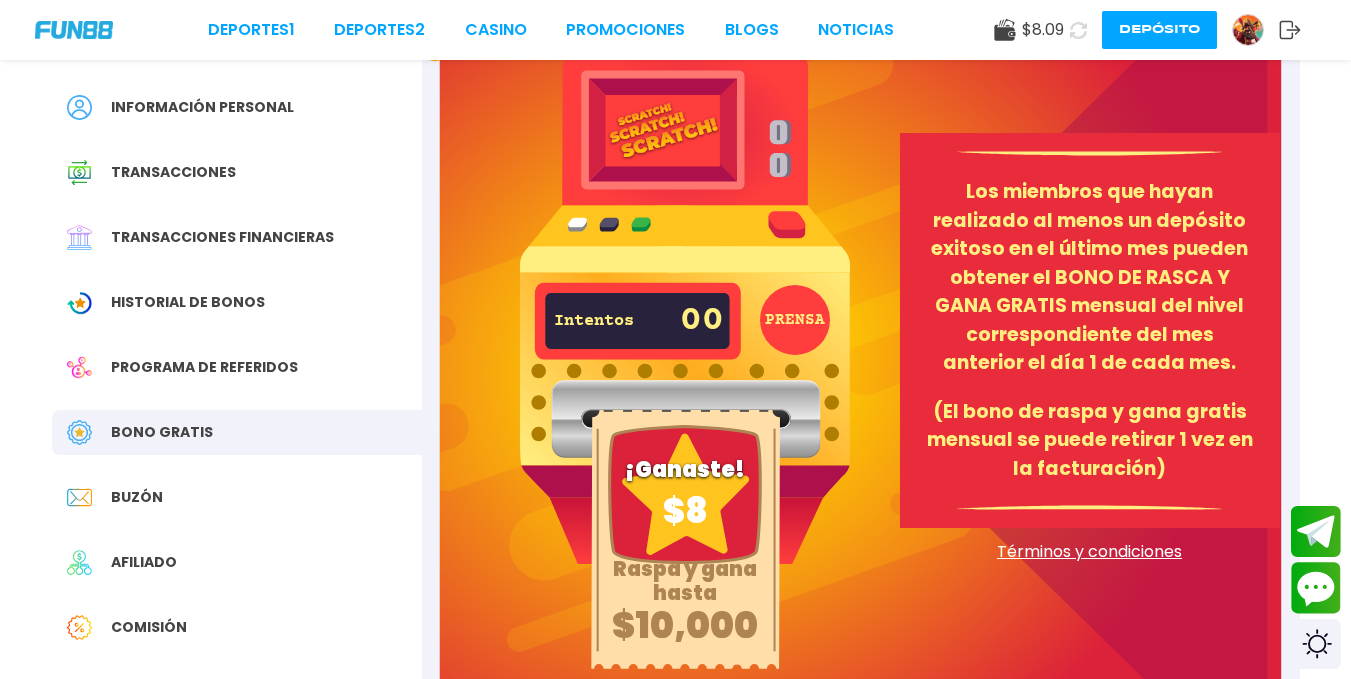 scroll, scrollTop: 124, scrollLeft: 0, axis: vertical 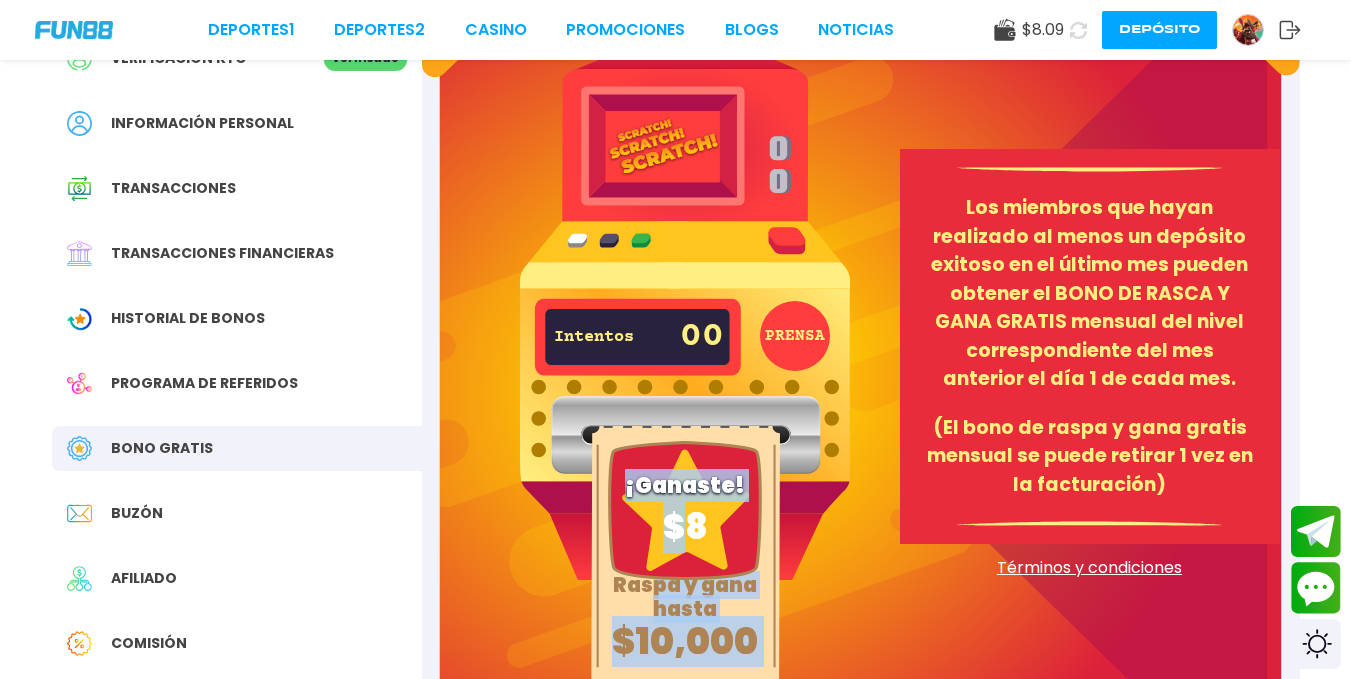 drag, startPoint x: 659, startPoint y: 582, endPoint x: 697, endPoint y: 539, distance: 57.384666 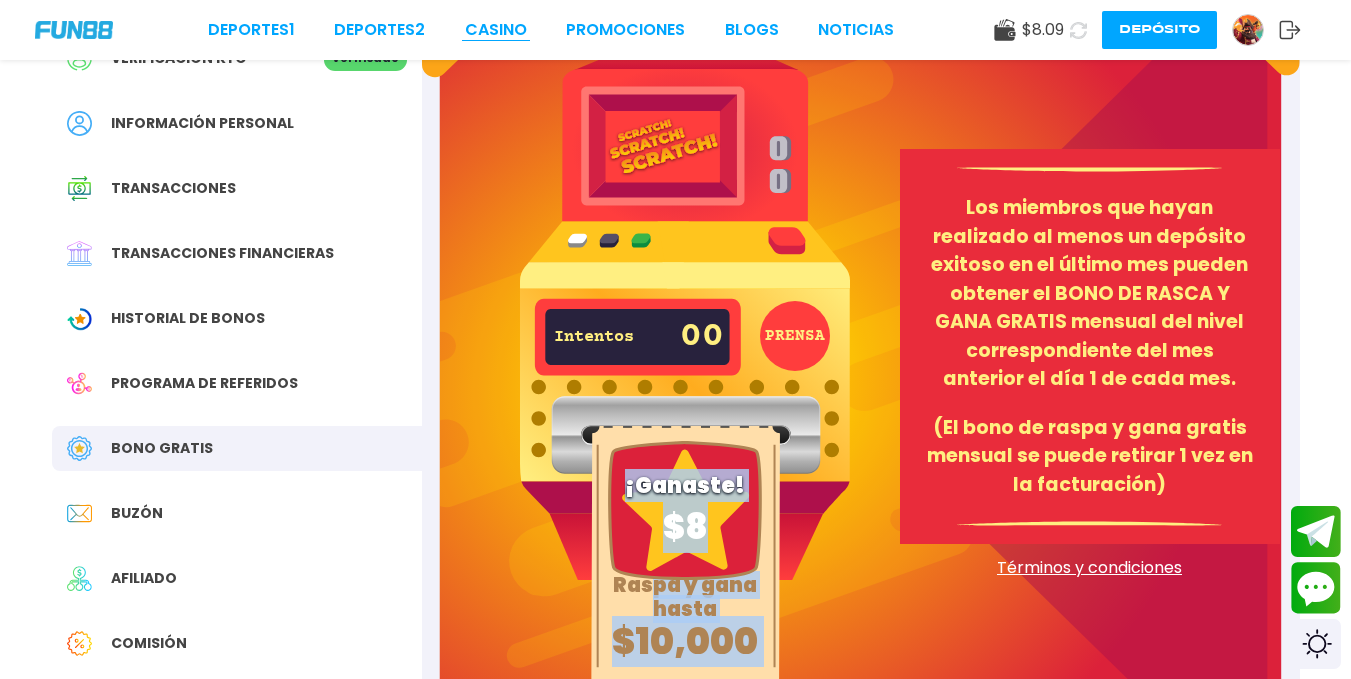 click on "CASINO" at bounding box center [496, 30] 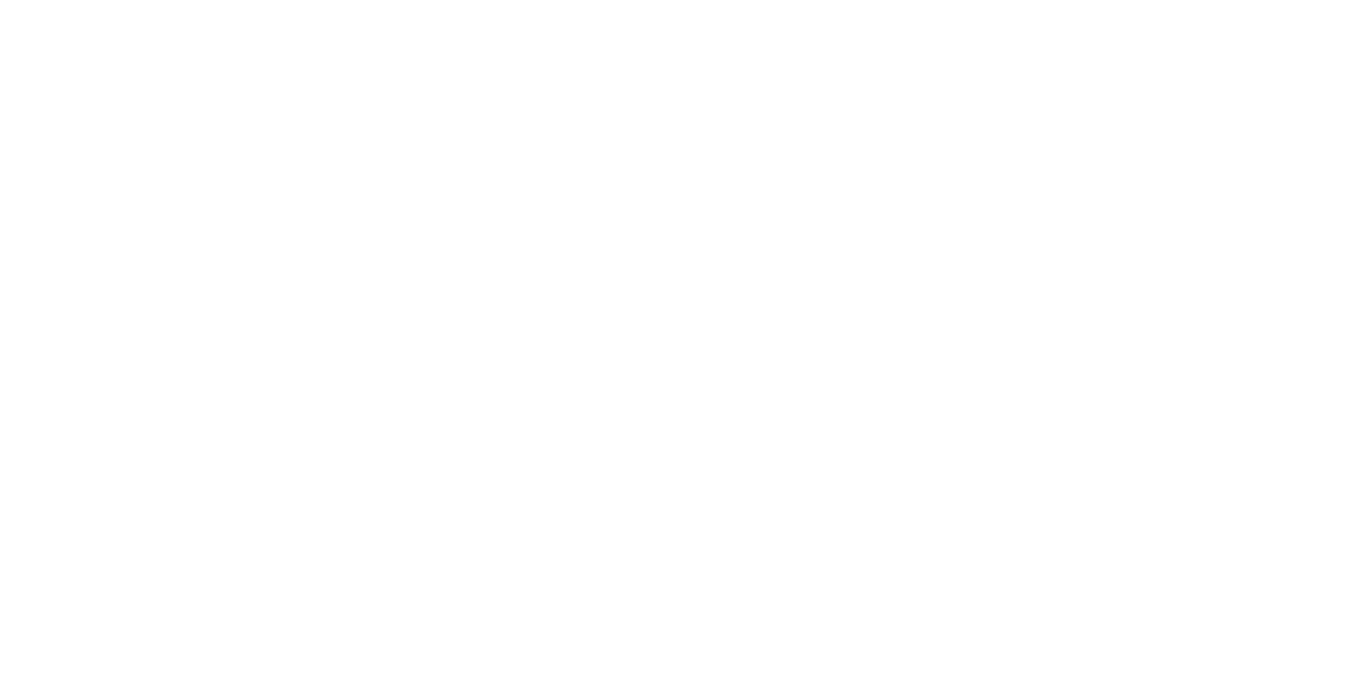 scroll, scrollTop: 0, scrollLeft: 0, axis: both 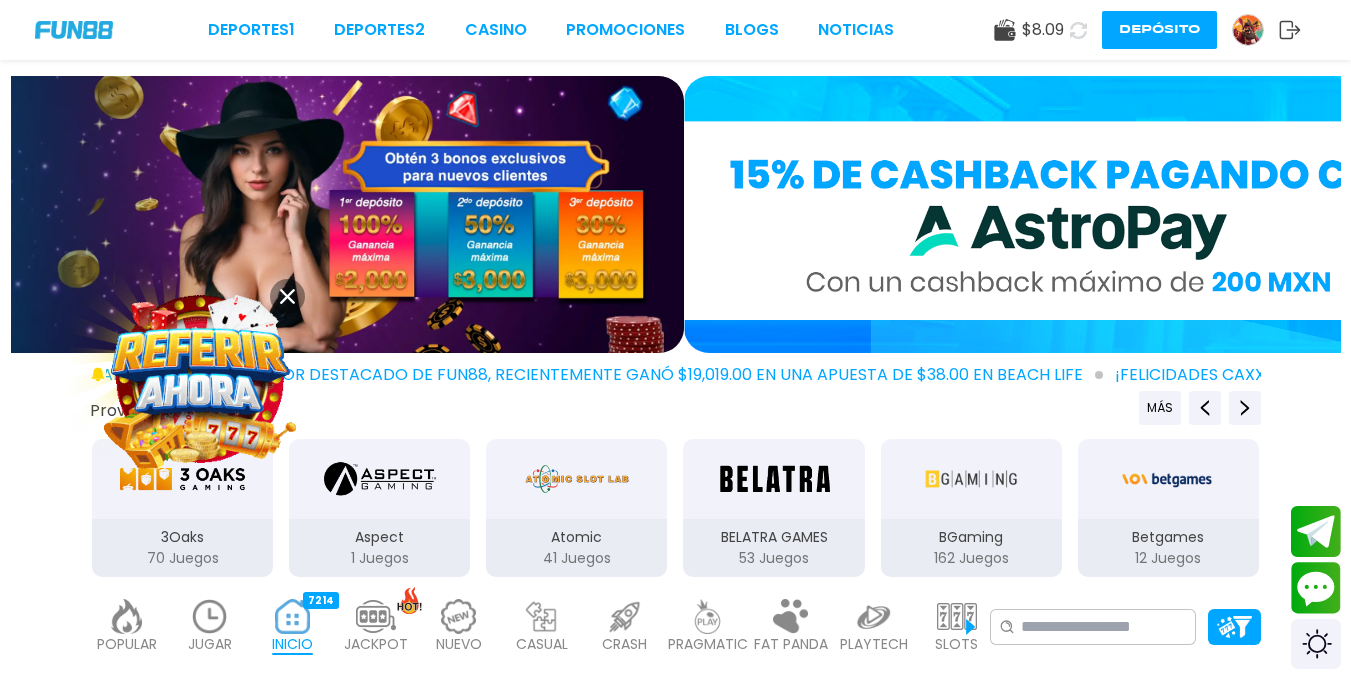 click 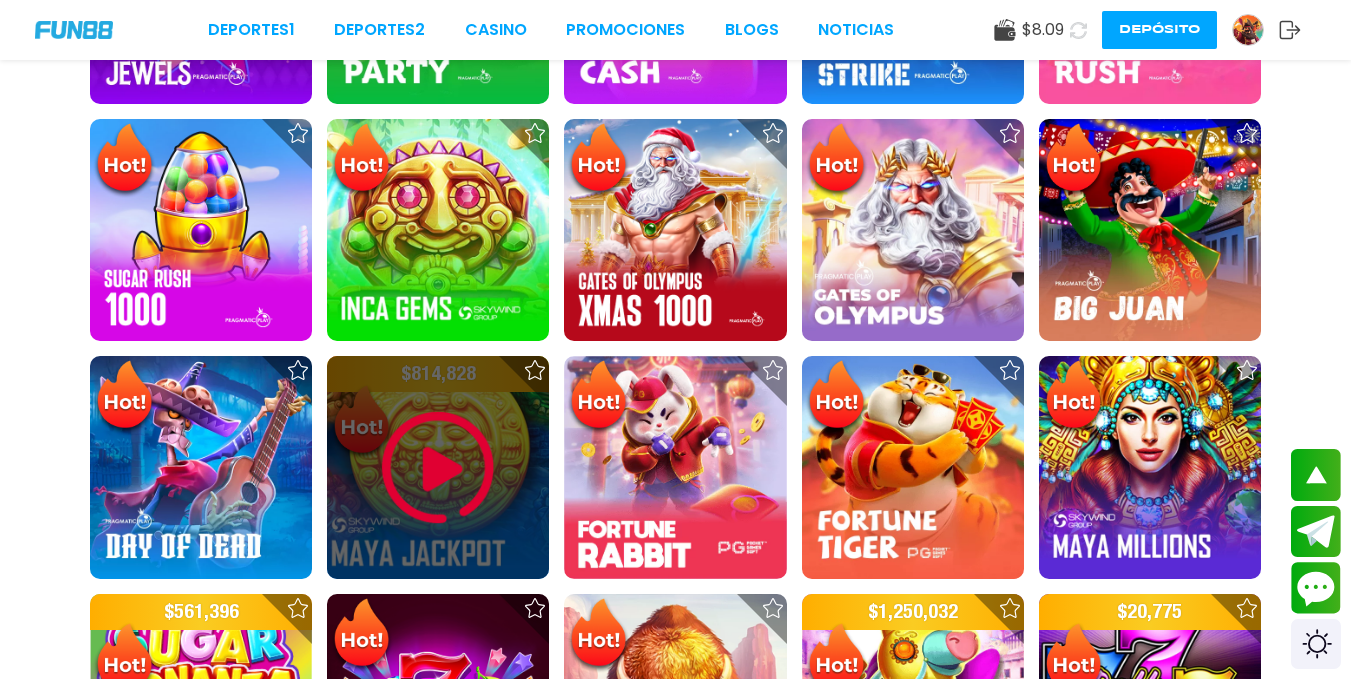scroll, scrollTop: 761, scrollLeft: 0, axis: vertical 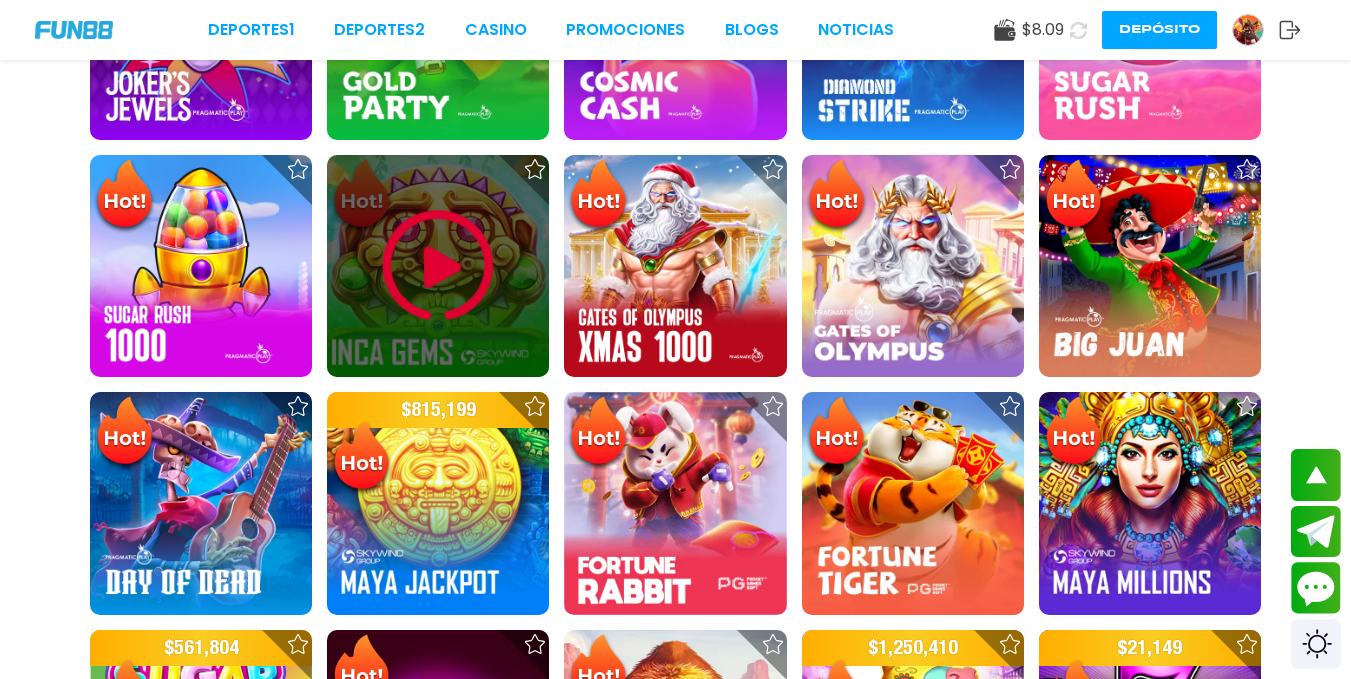 click at bounding box center [438, 266] 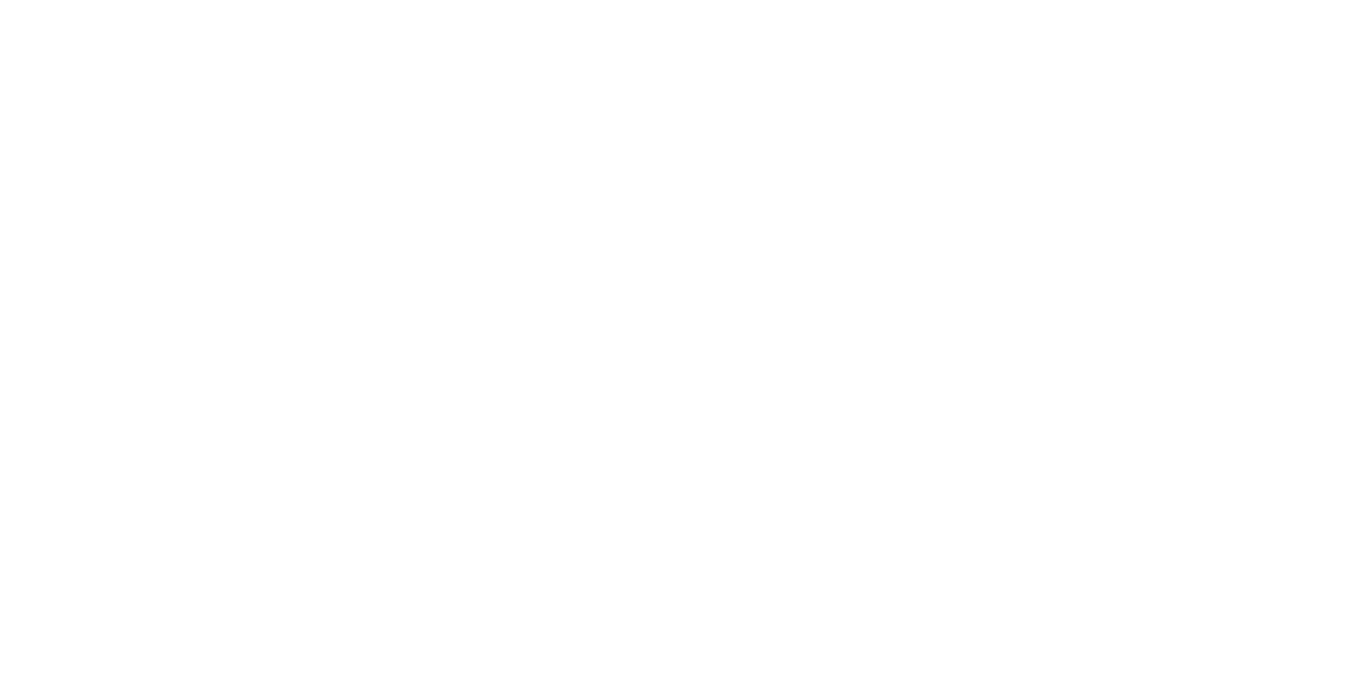 scroll, scrollTop: 0, scrollLeft: 0, axis: both 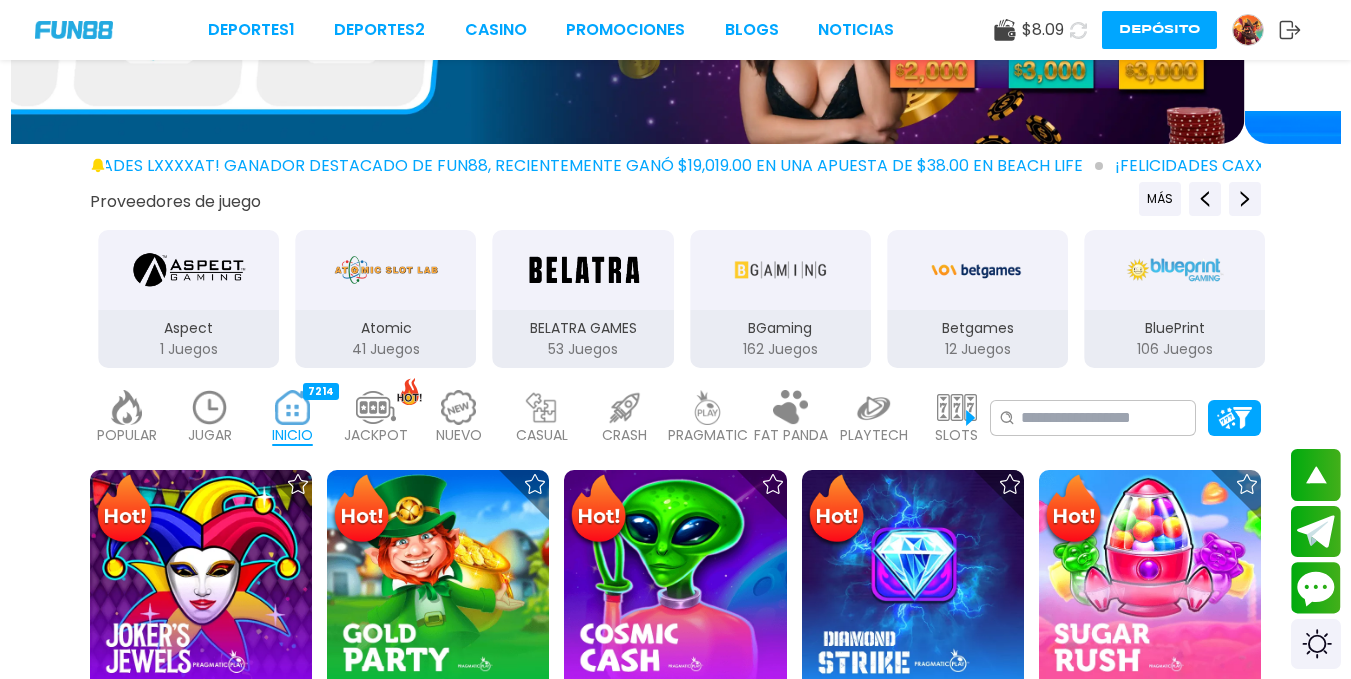 click at bounding box center (459, 407) 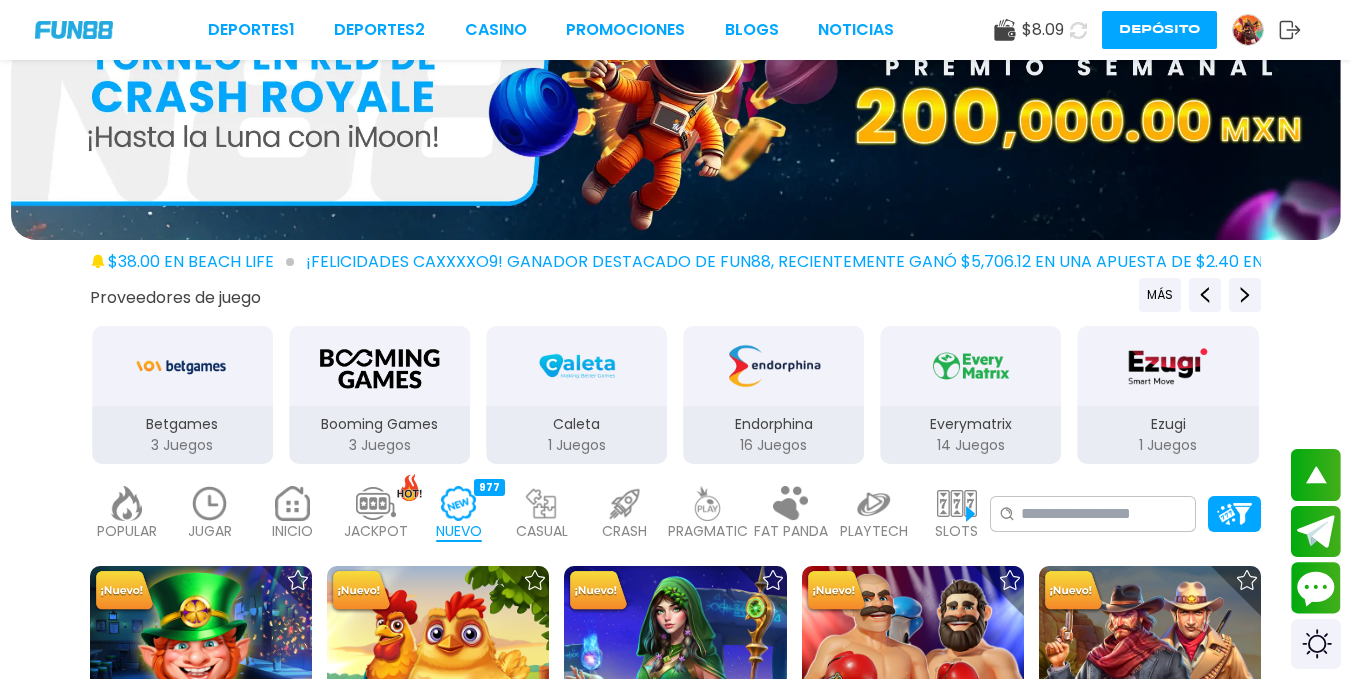 scroll, scrollTop: 100, scrollLeft: 0, axis: vertical 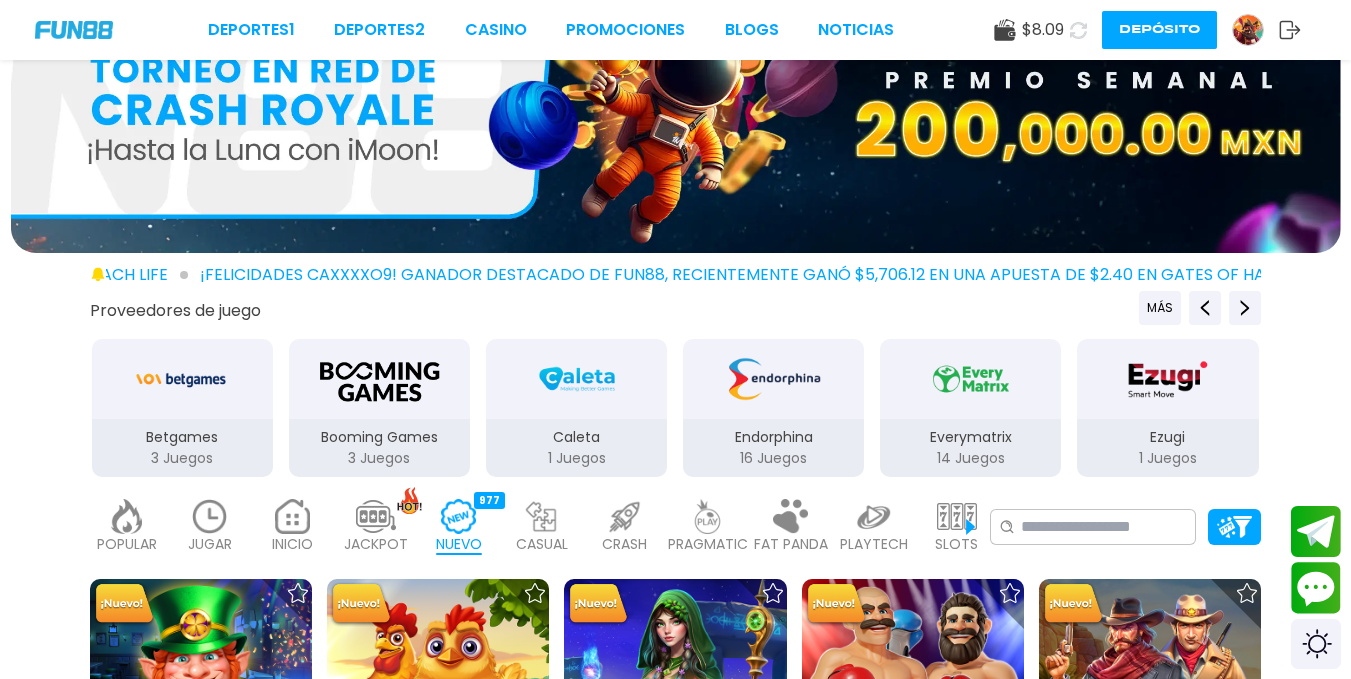 click at bounding box center [708, 516] 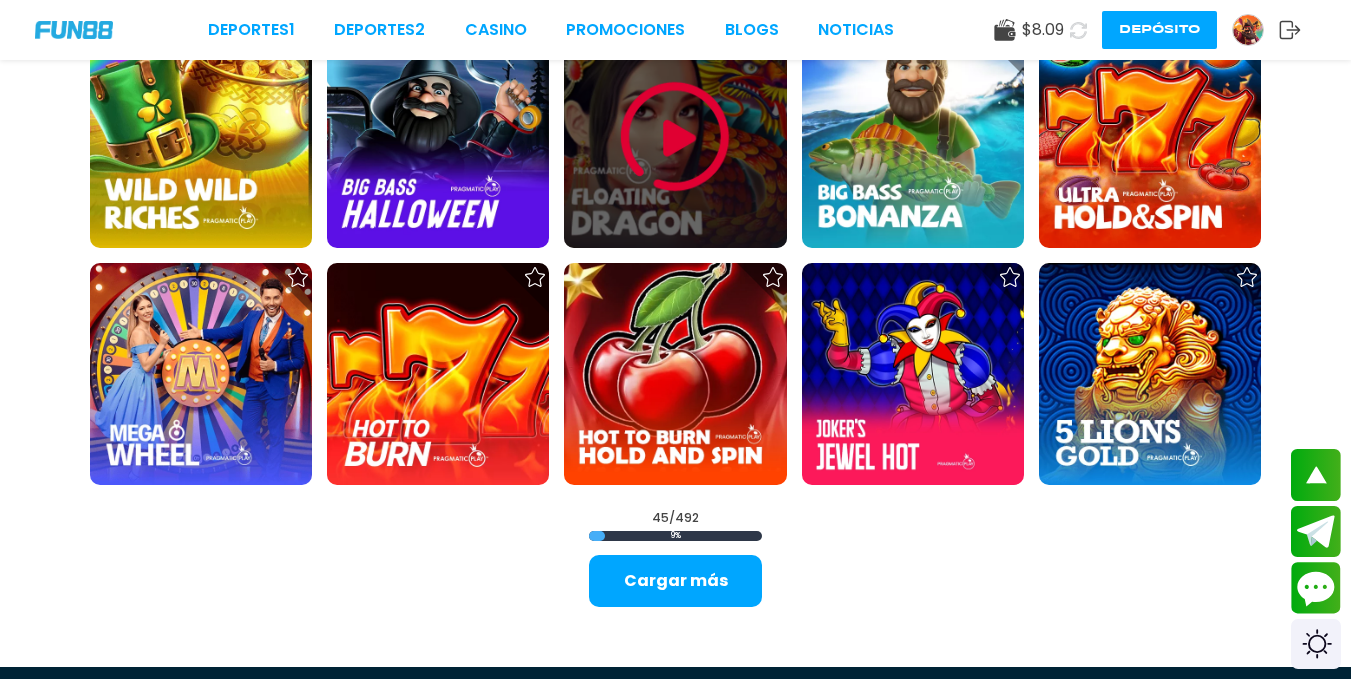 scroll, scrollTop: 2339, scrollLeft: 0, axis: vertical 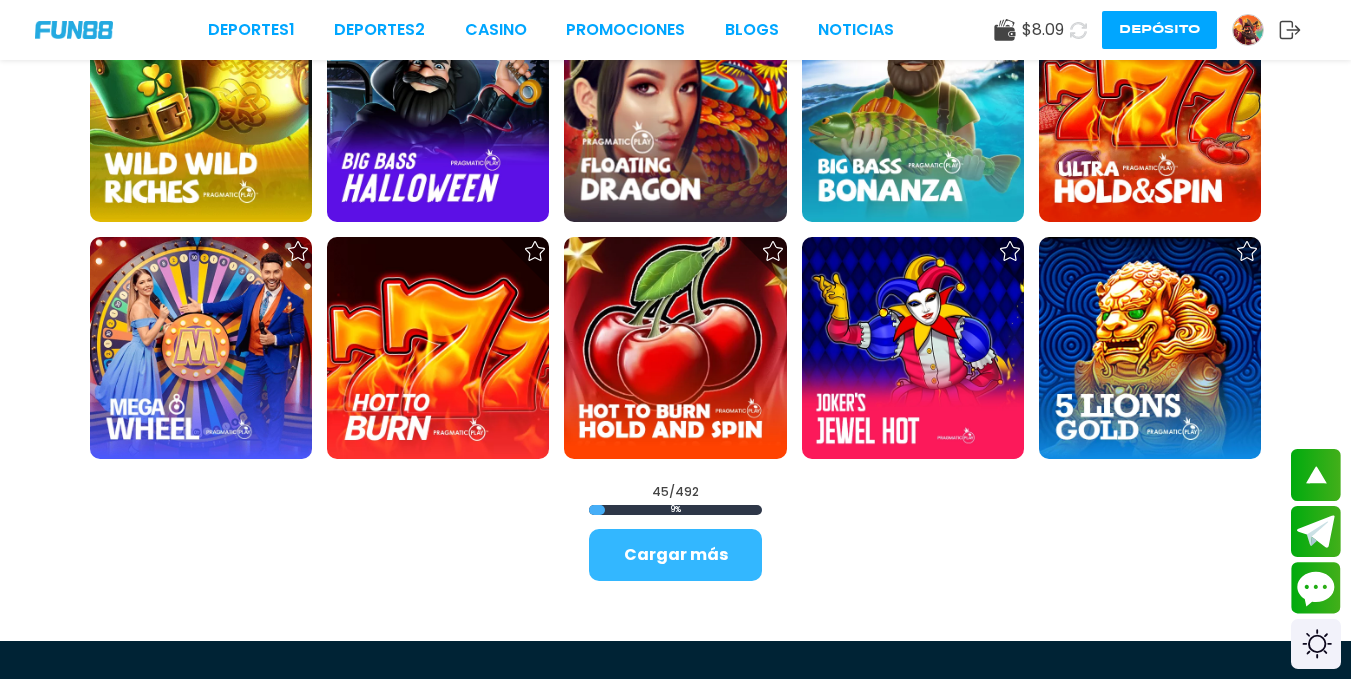 click on "Cargar más" at bounding box center (675, 555) 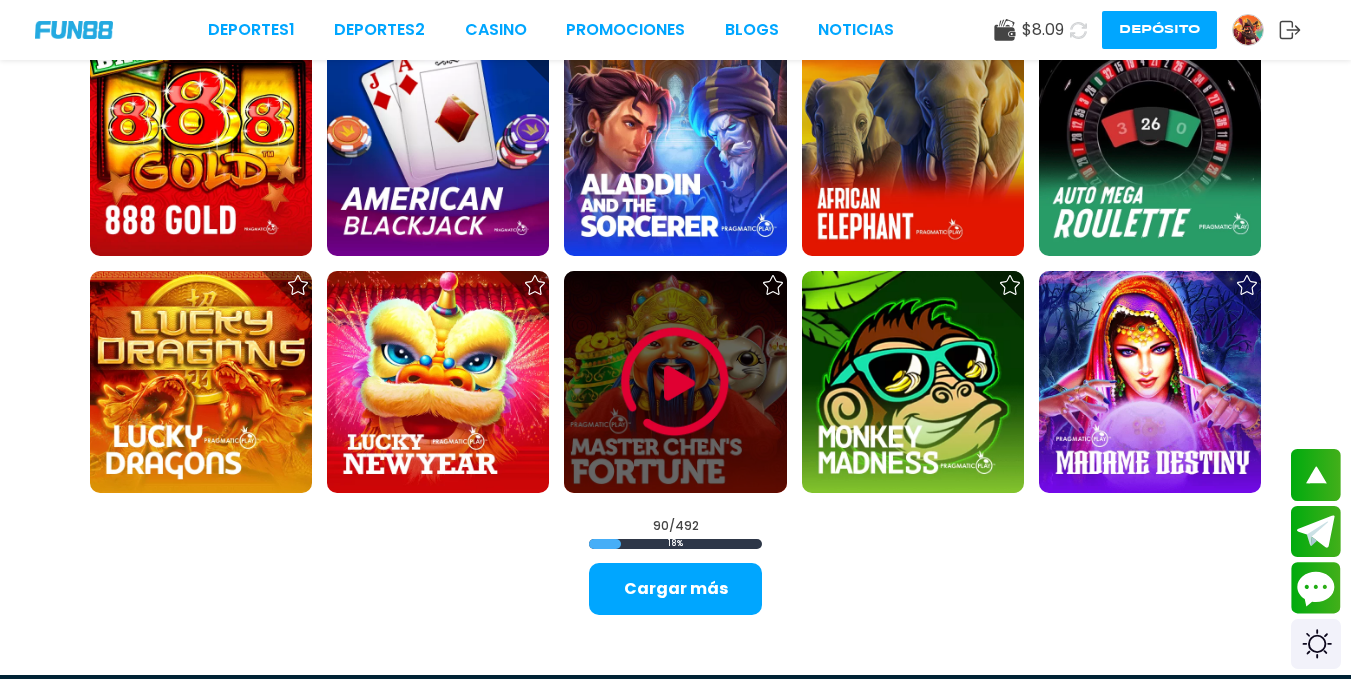 scroll, scrollTop: 4443, scrollLeft: 0, axis: vertical 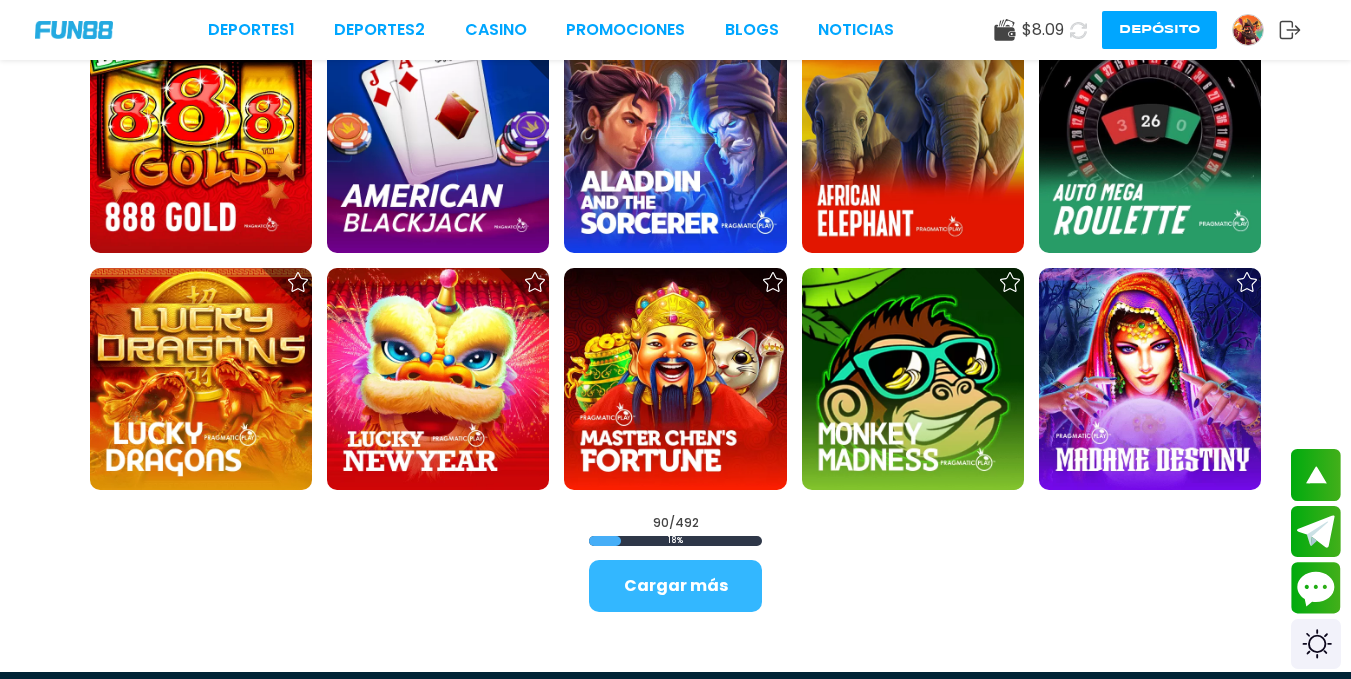 click on "Cargar más" at bounding box center [675, 586] 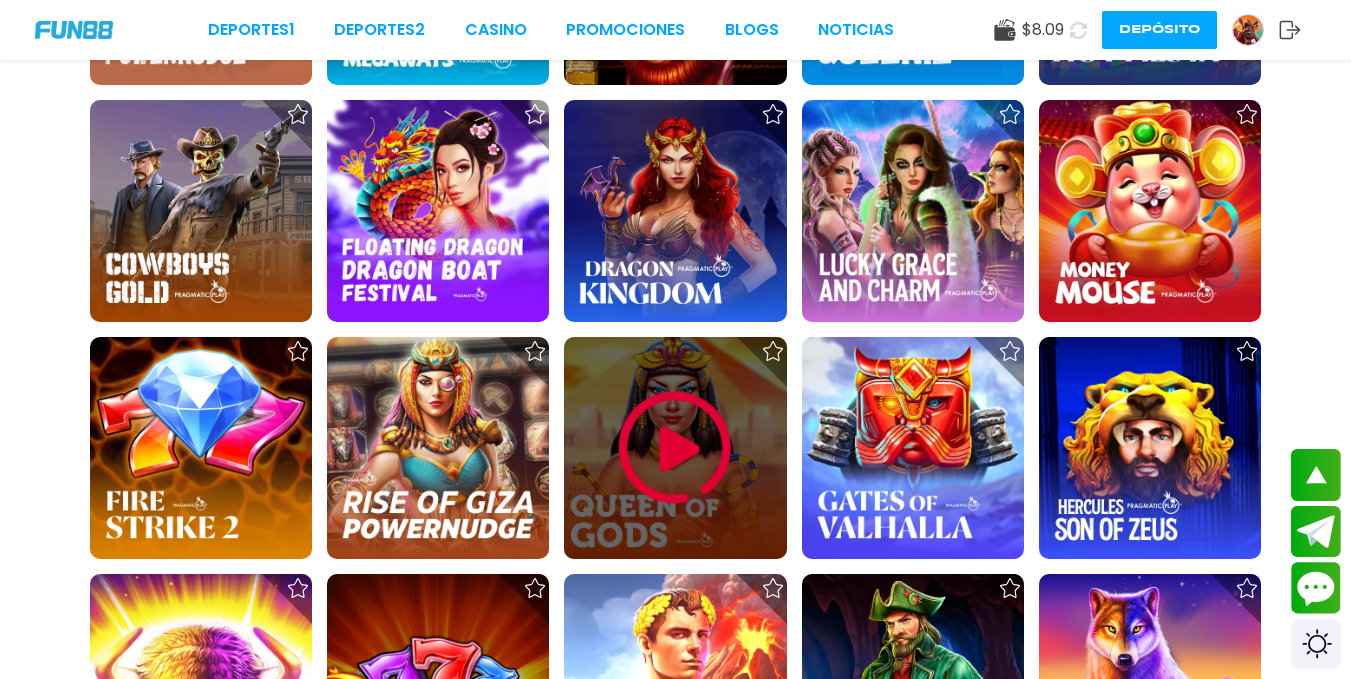 scroll, scrollTop: 6035, scrollLeft: 0, axis: vertical 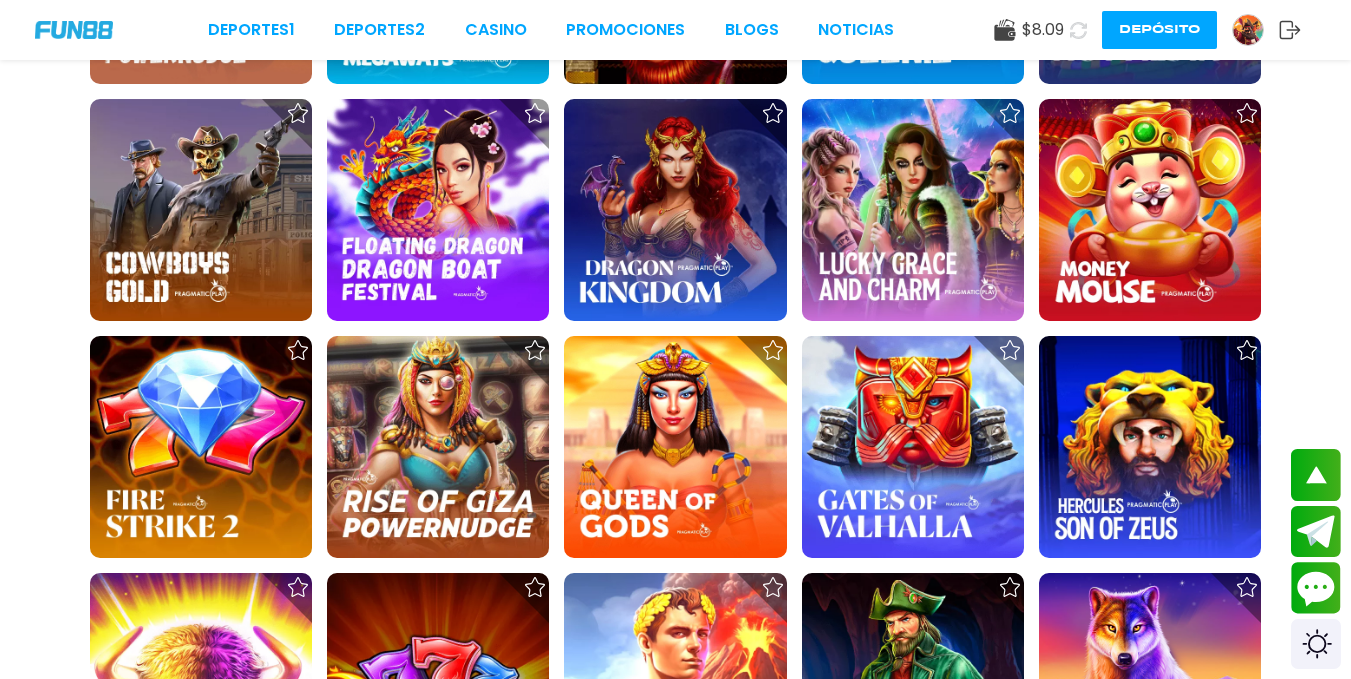 click at bounding box center (675, -2163) 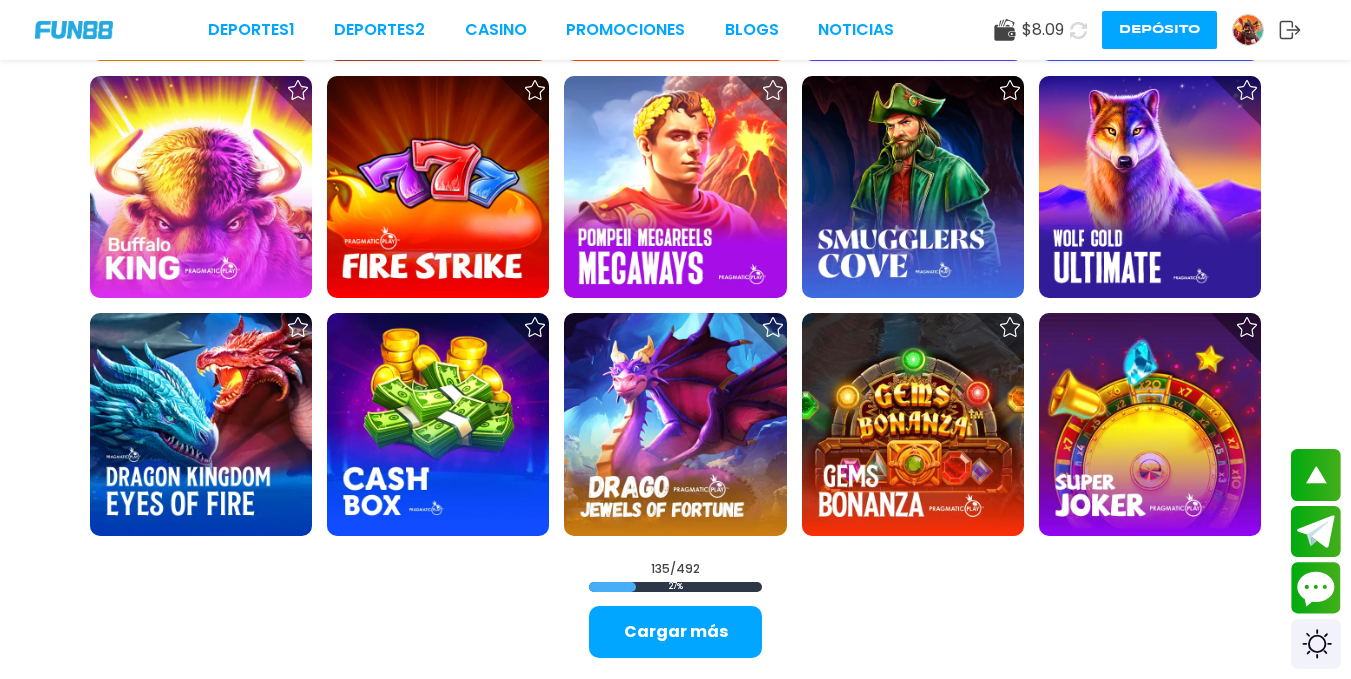 scroll, scrollTop: 6535, scrollLeft: 0, axis: vertical 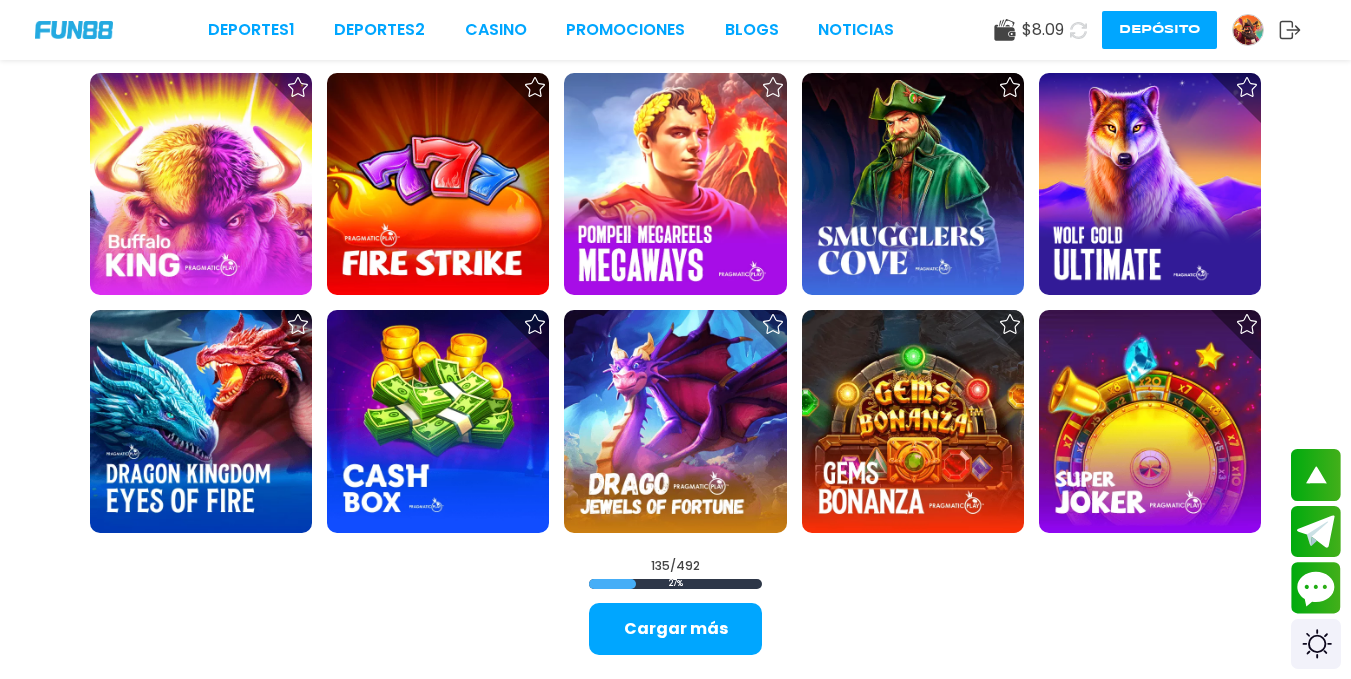 click on "Cargar más" at bounding box center [675, 629] 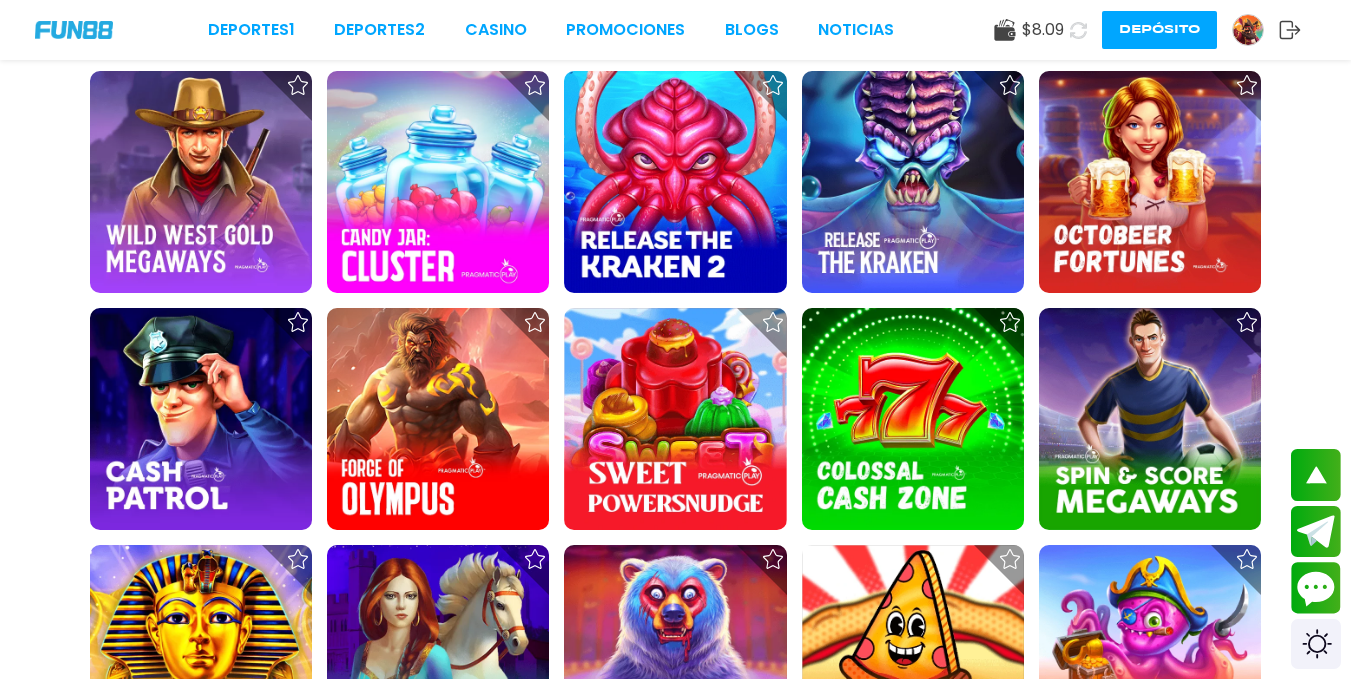 scroll, scrollTop: 8735, scrollLeft: 0, axis: vertical 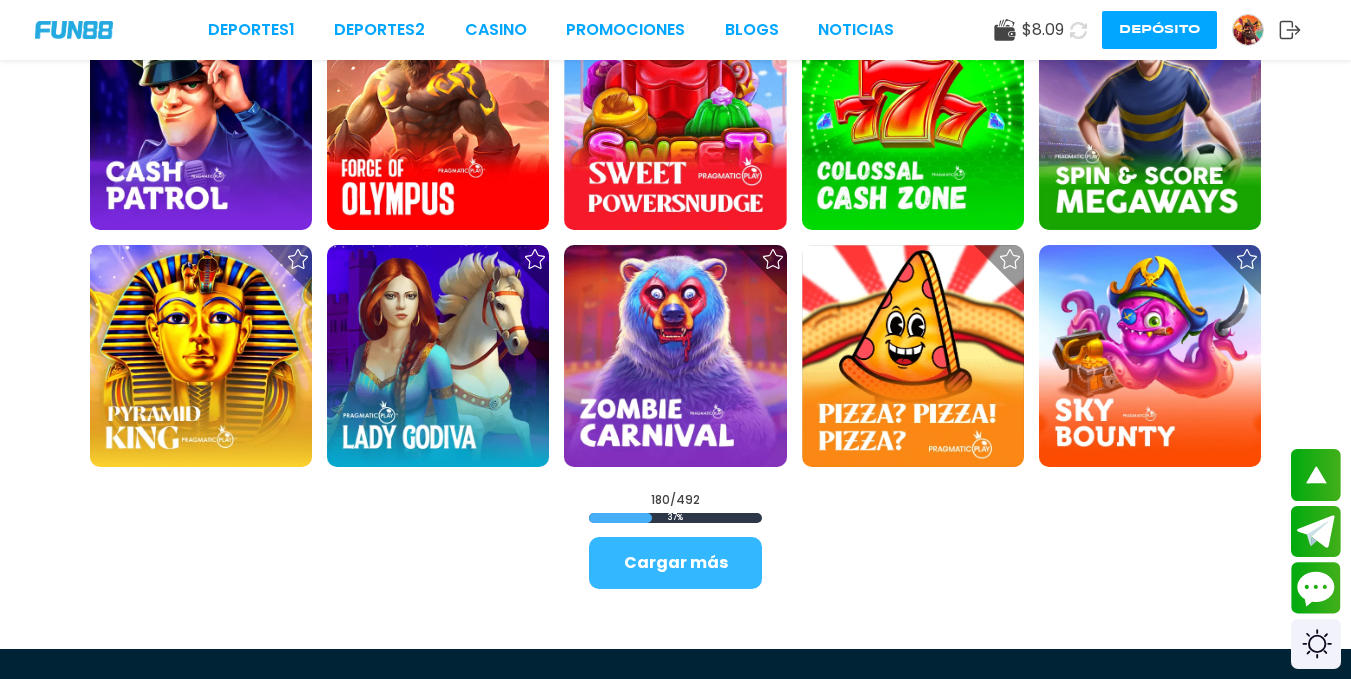 click on "Cargar más" at bounding box center (675, 563) 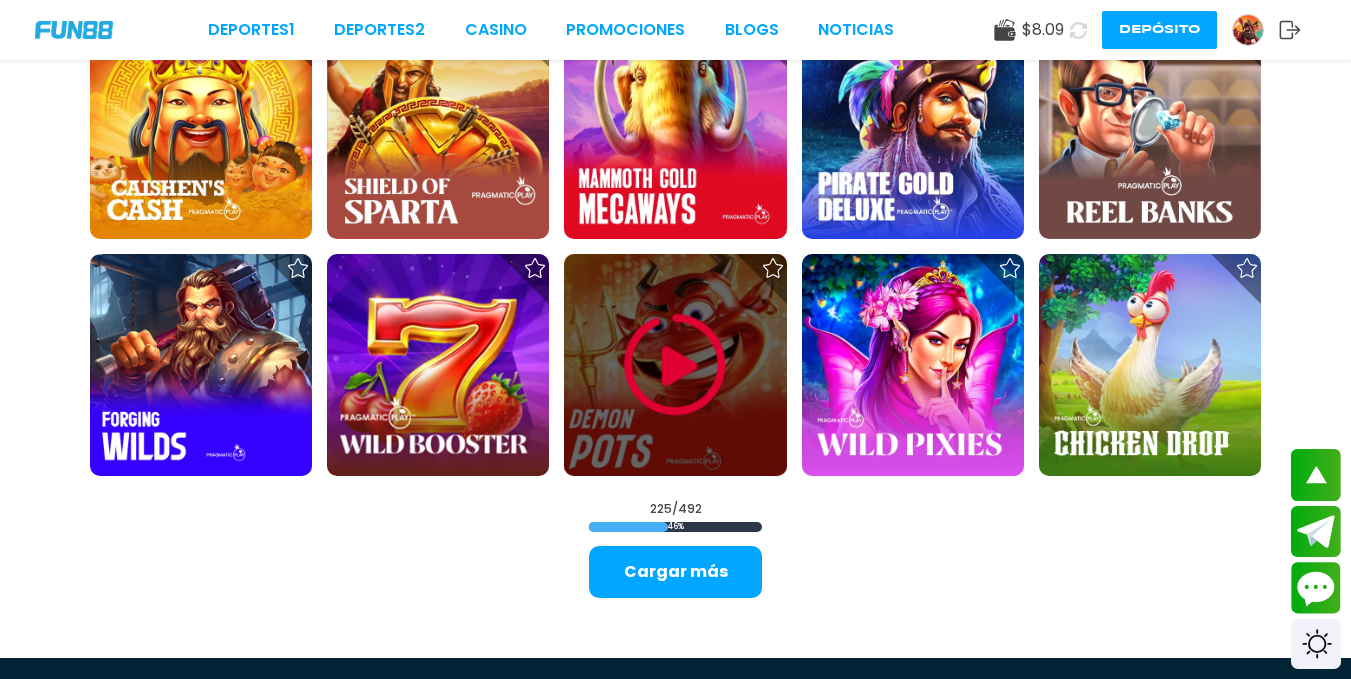 scroll, scrollTop: 10935, scrollLeft: 0, axis: vertical 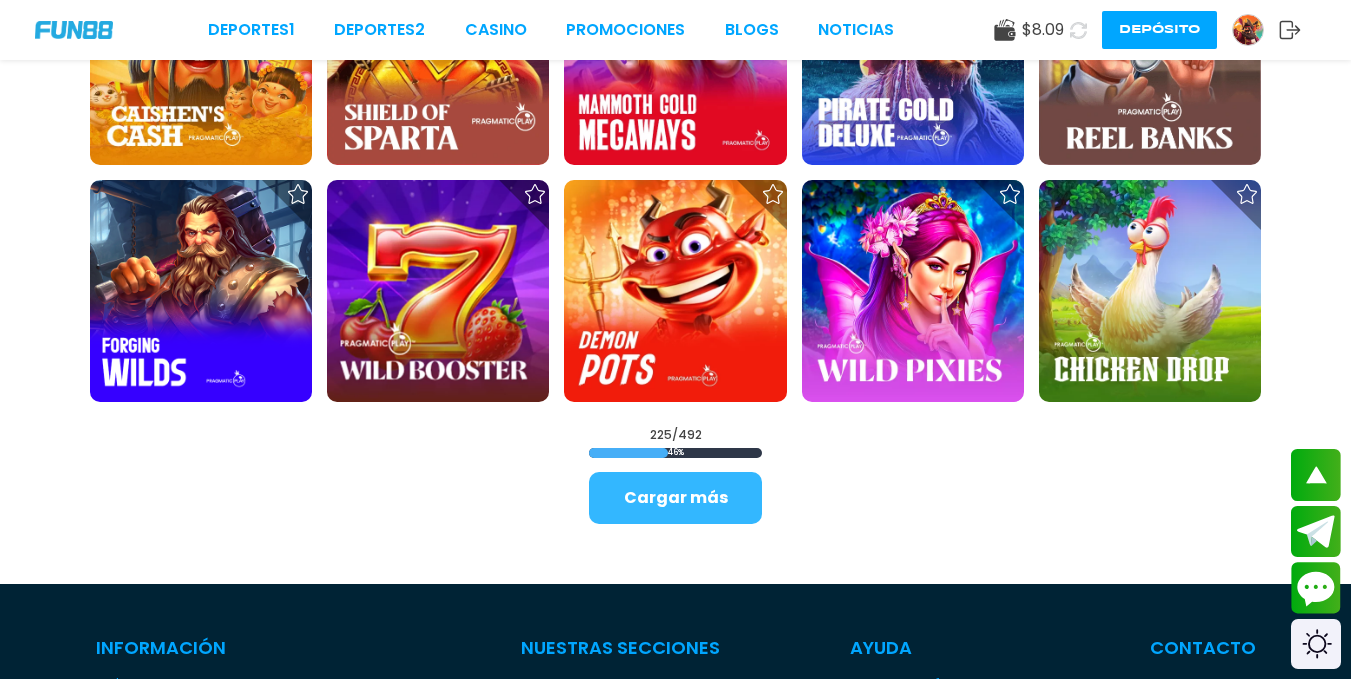 click on "Cargar más" at bounding box center [675, 498] 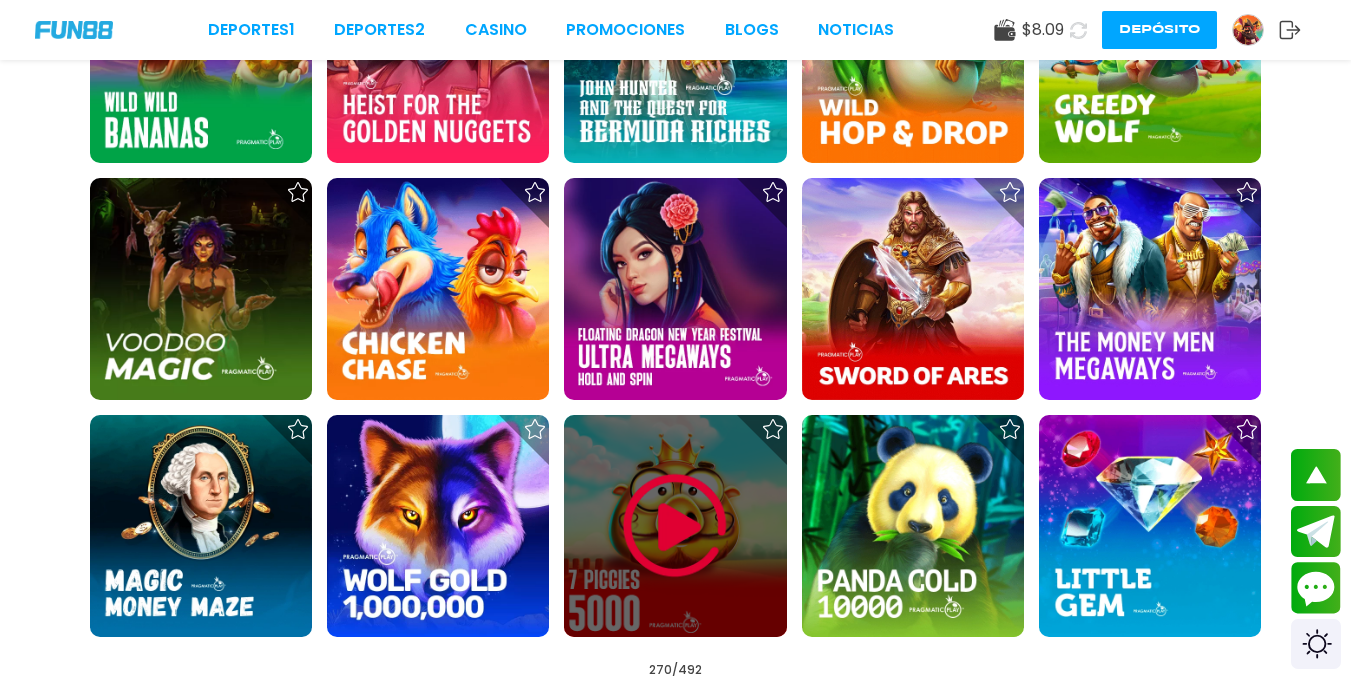 scroll, scrollTop: 12935, scrollLeft: 0, axis: vertical 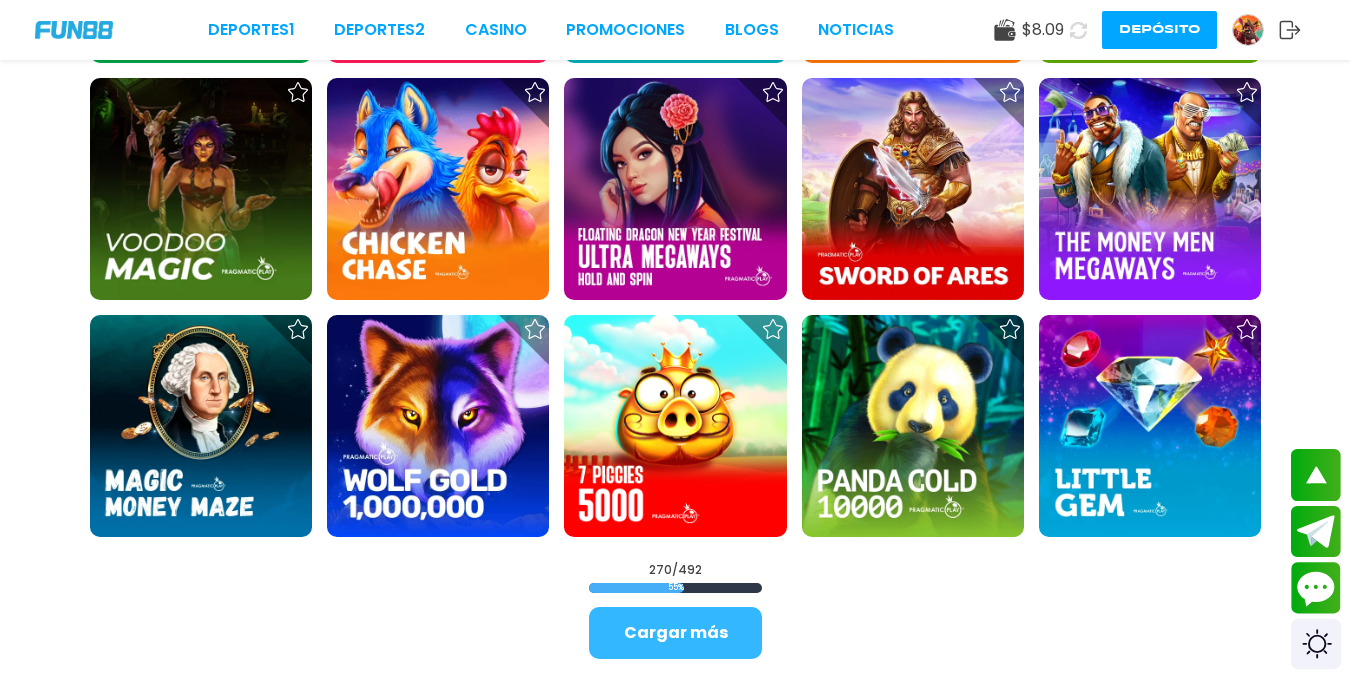 click on "Cargar más" at bounding box center [675, 633] 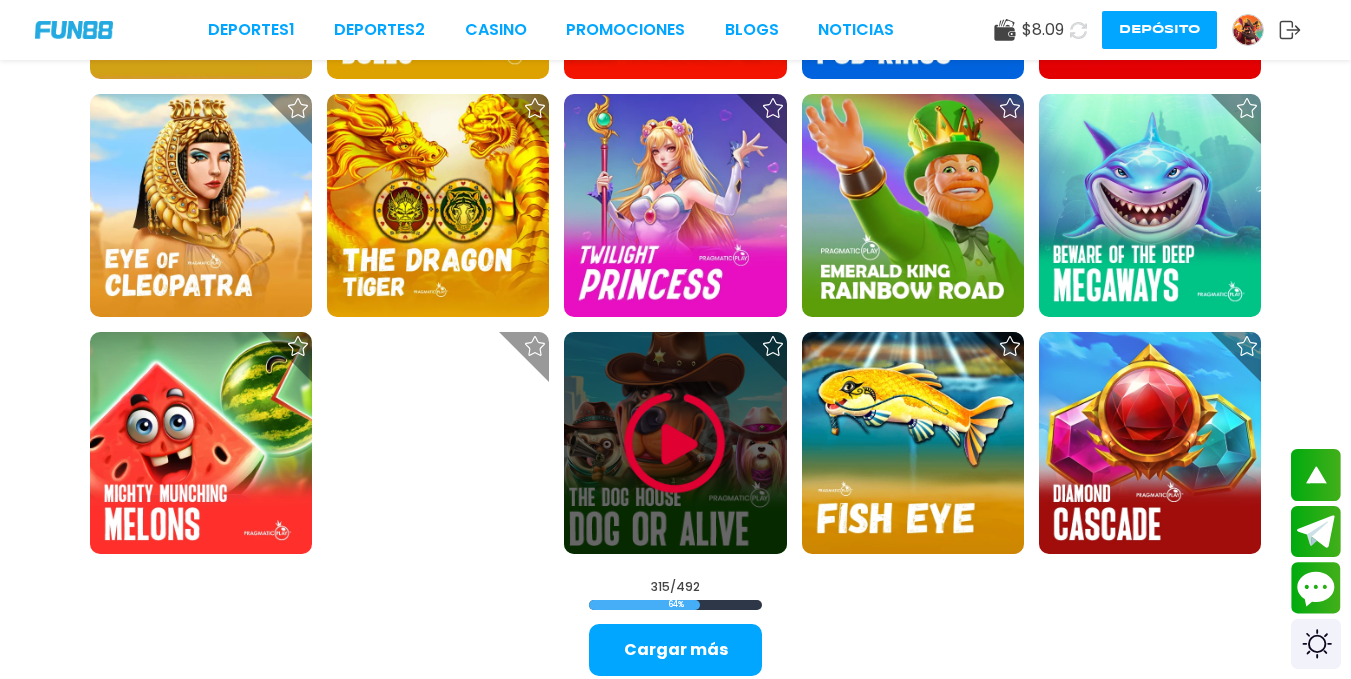 scroll, scrollTop: 15135, scrollLeft: 0, axis: vertical 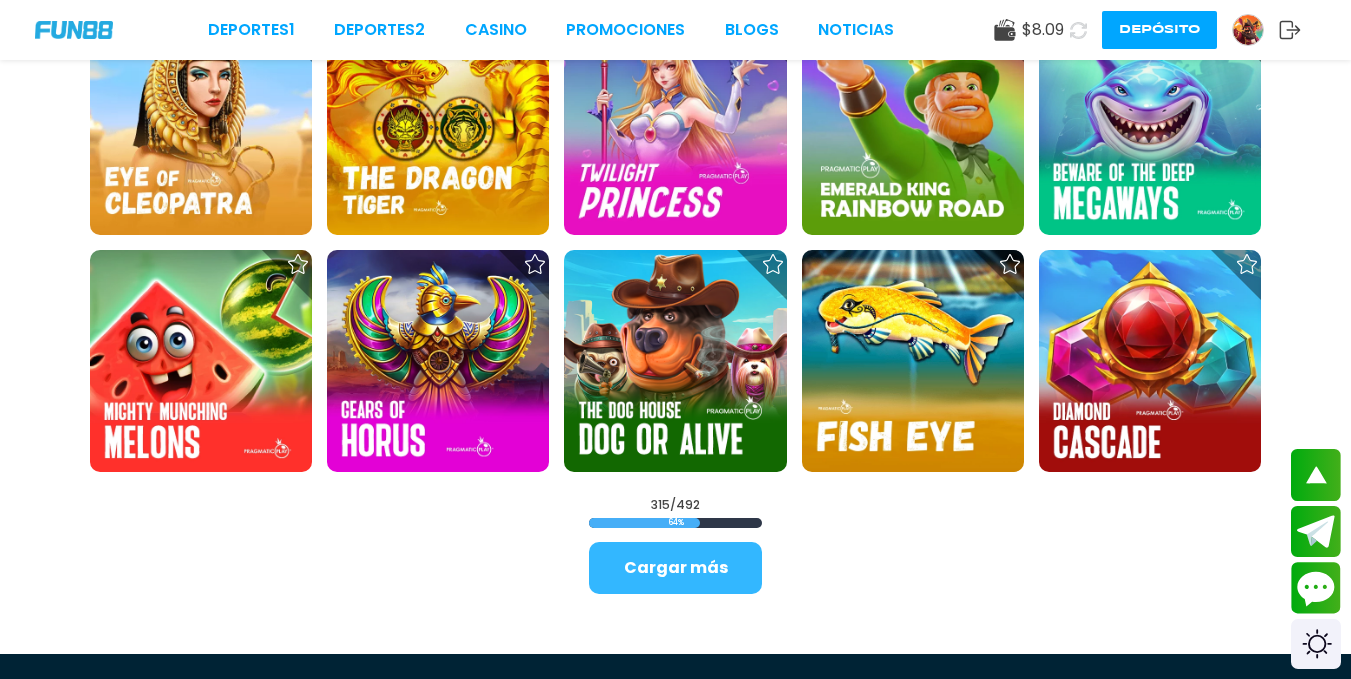 click on "Cargar más" at bounding box center (675, 568) 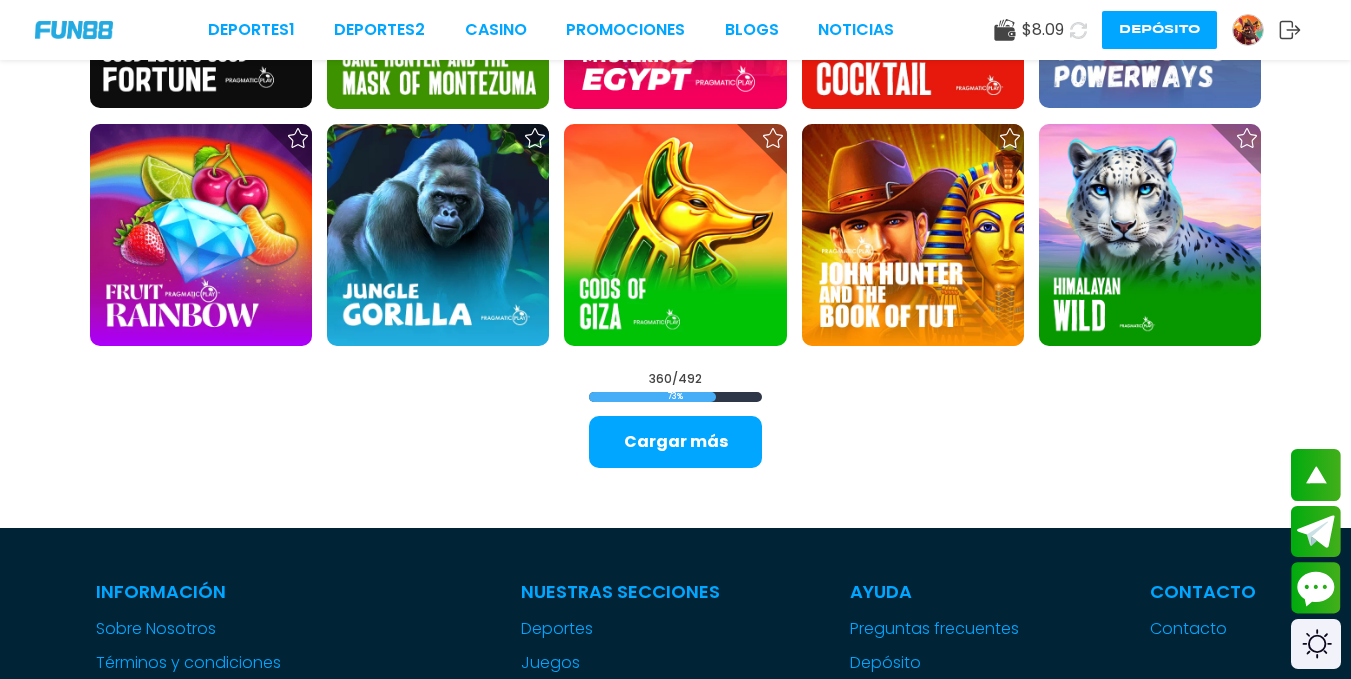 scroll, scrollTop: 17435, scrollLeft: 0, axis: vertical 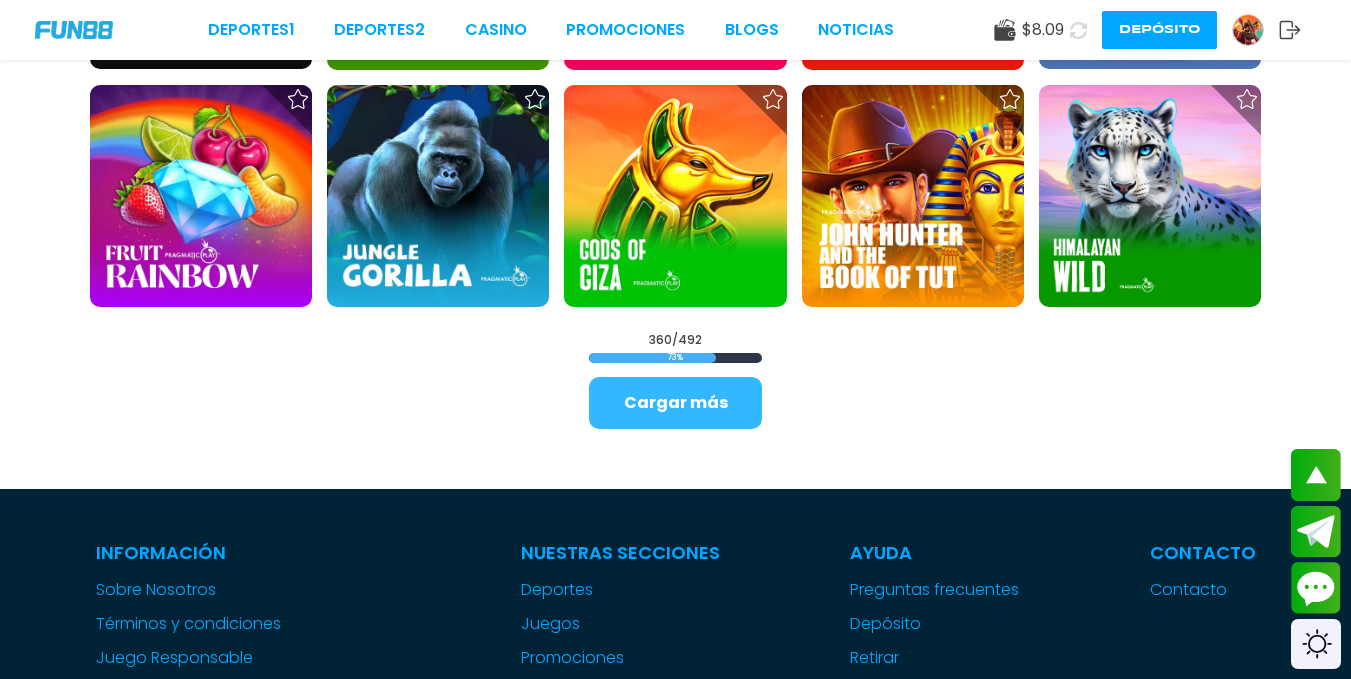 click on "Cargar más" at bounding box center [675, 403] 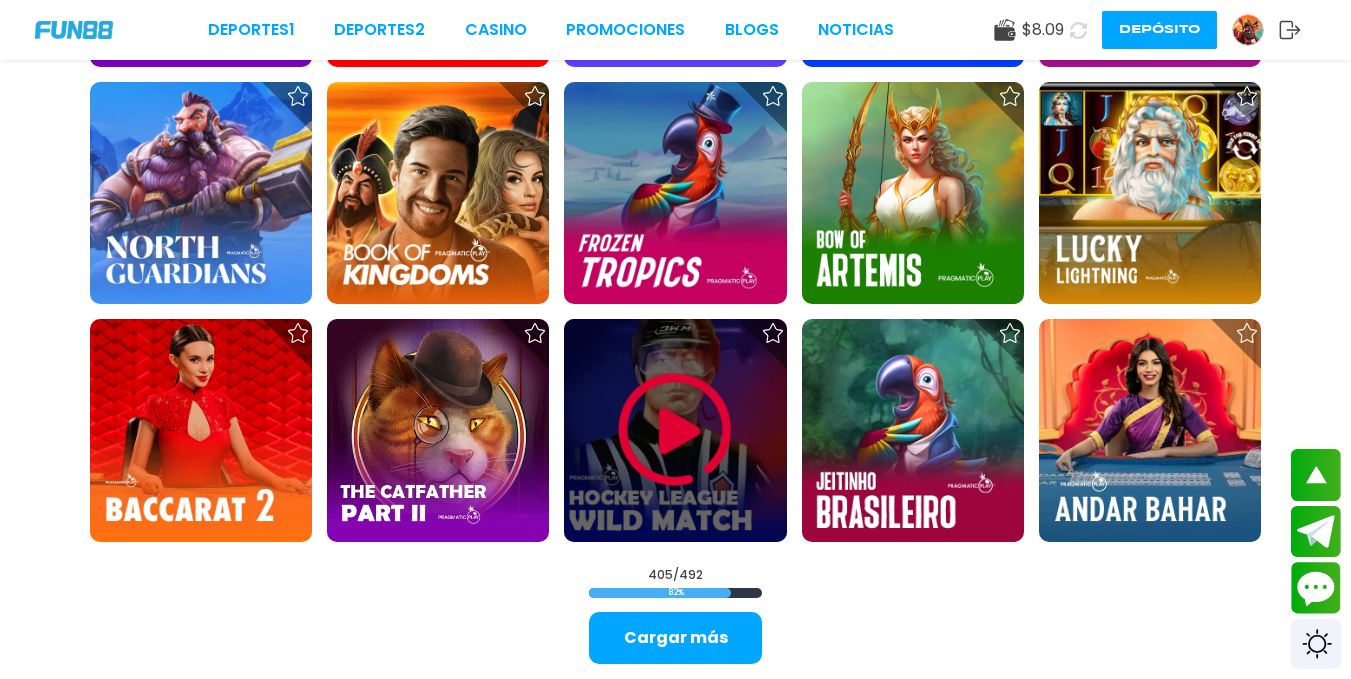 scroll, scrollTop: 19535, scrollLeft: 0, axis: vertical 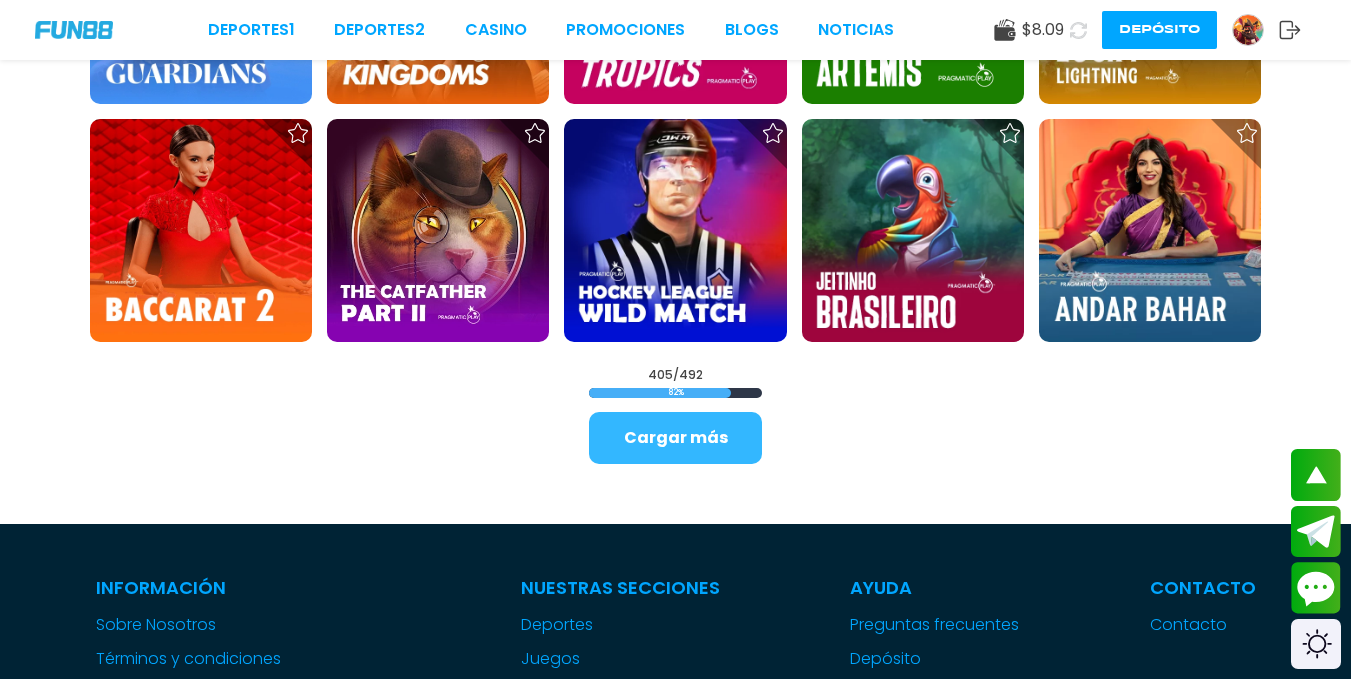 click on "Cargar más" at bounding box center [675, 438] 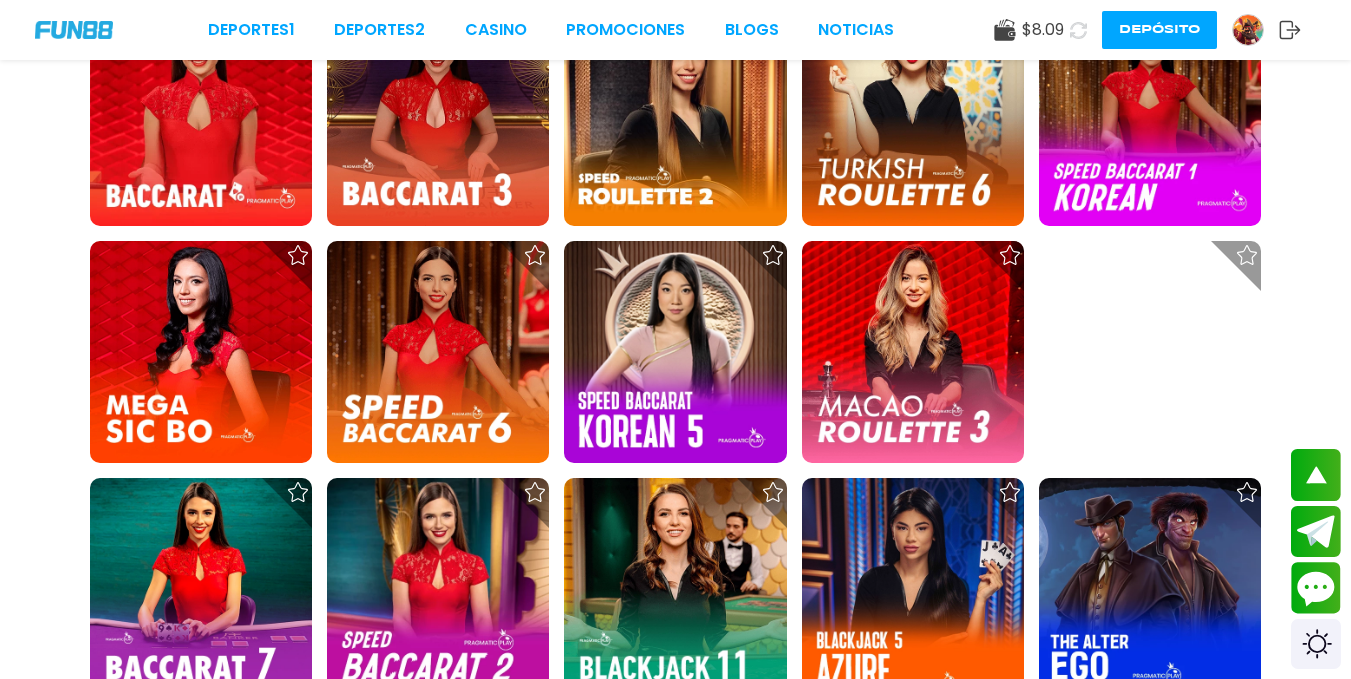 scroll, scrollTop: 21535, scrollLeft: 0, axis: vertical 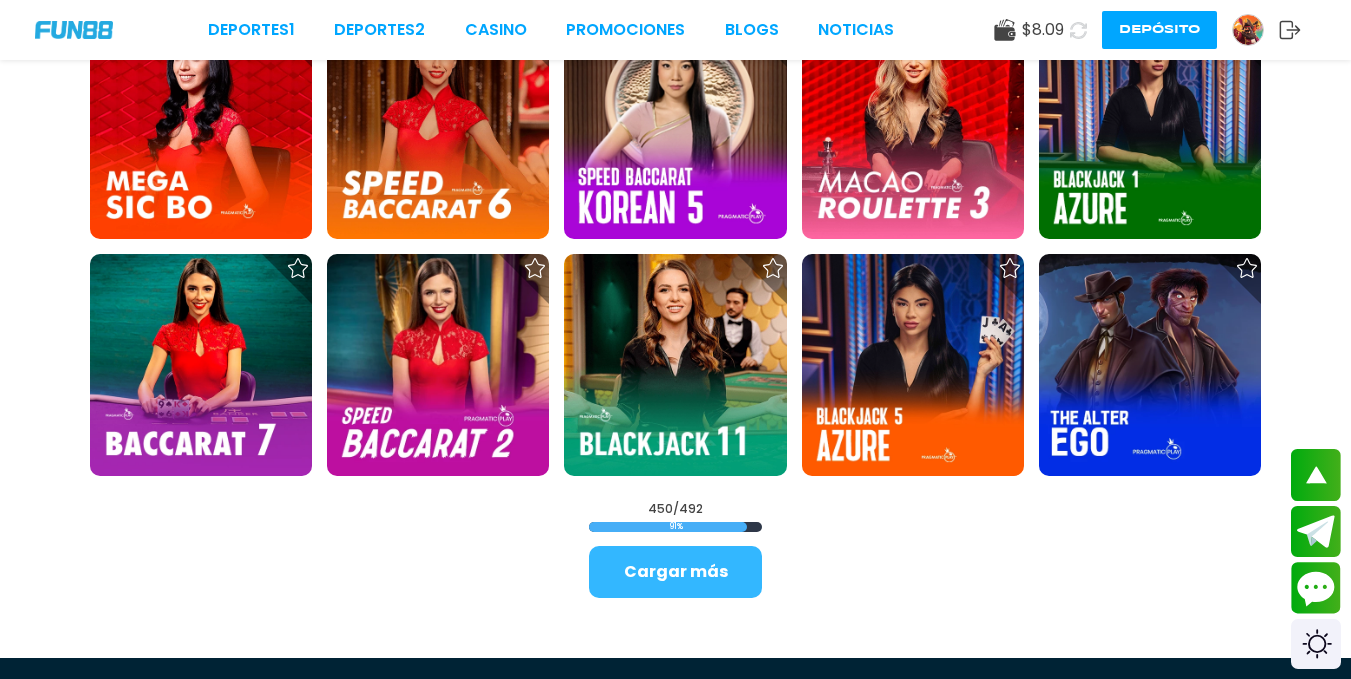 click on "Cargar más" at bounding box center (675, 572) 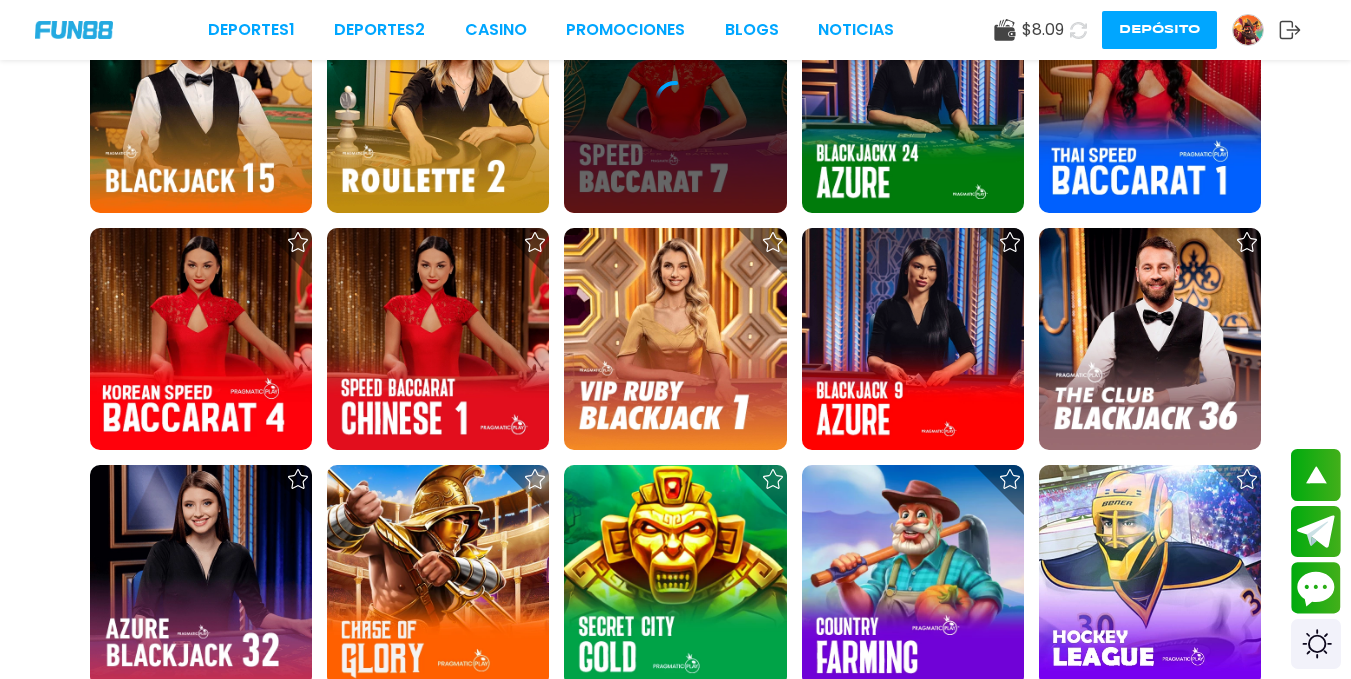 scroll, scrollTop: 22531, scrollLeft: 0, axis: vertical 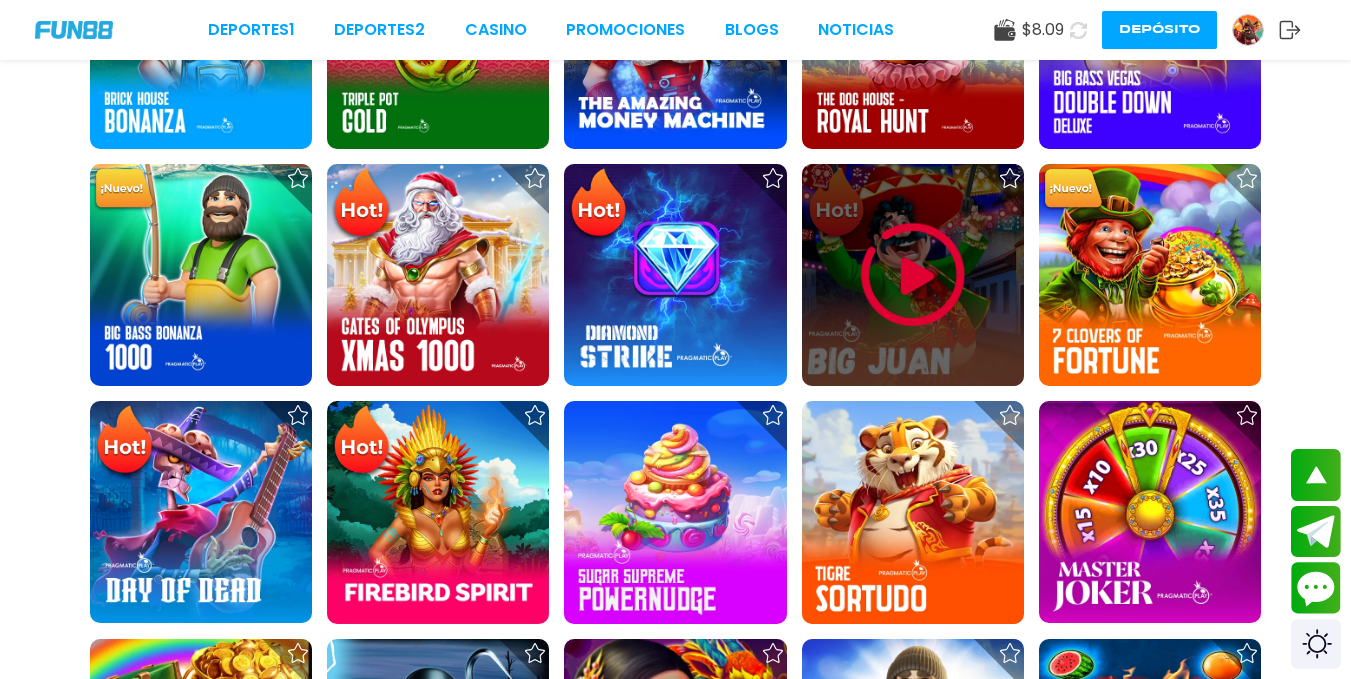 click at bounding box center (913, 275) 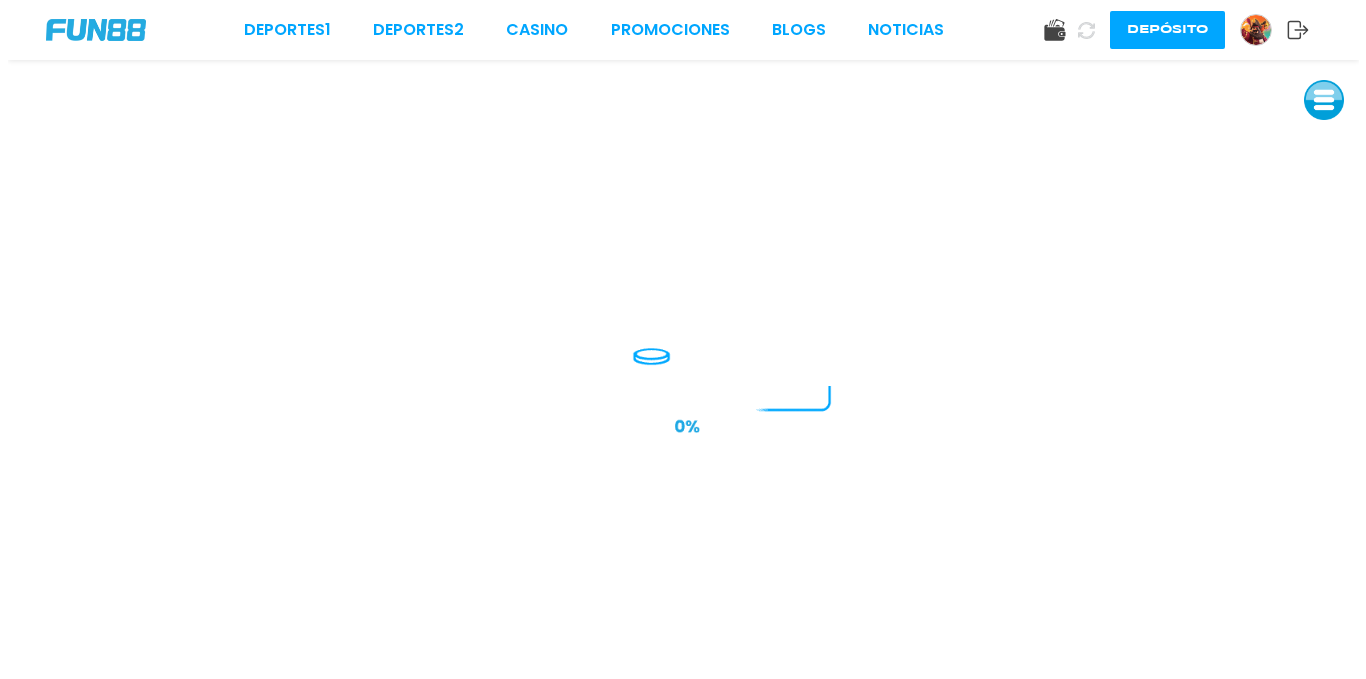 scroll, scrollTop: 0, scrollLeft: 0, axis: both 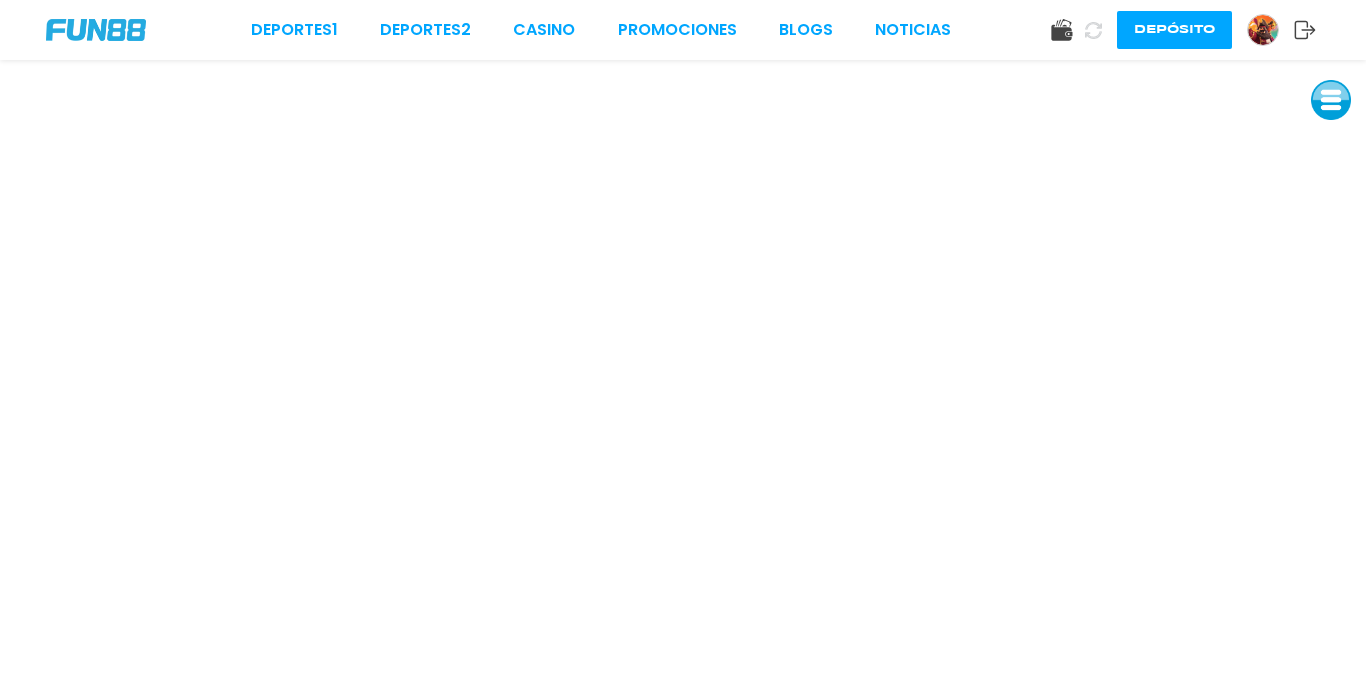 drag, startPoint x: 900, startPoint y: 279, endPoint x: 1341, endPoint y: 114, distance: 470.85666 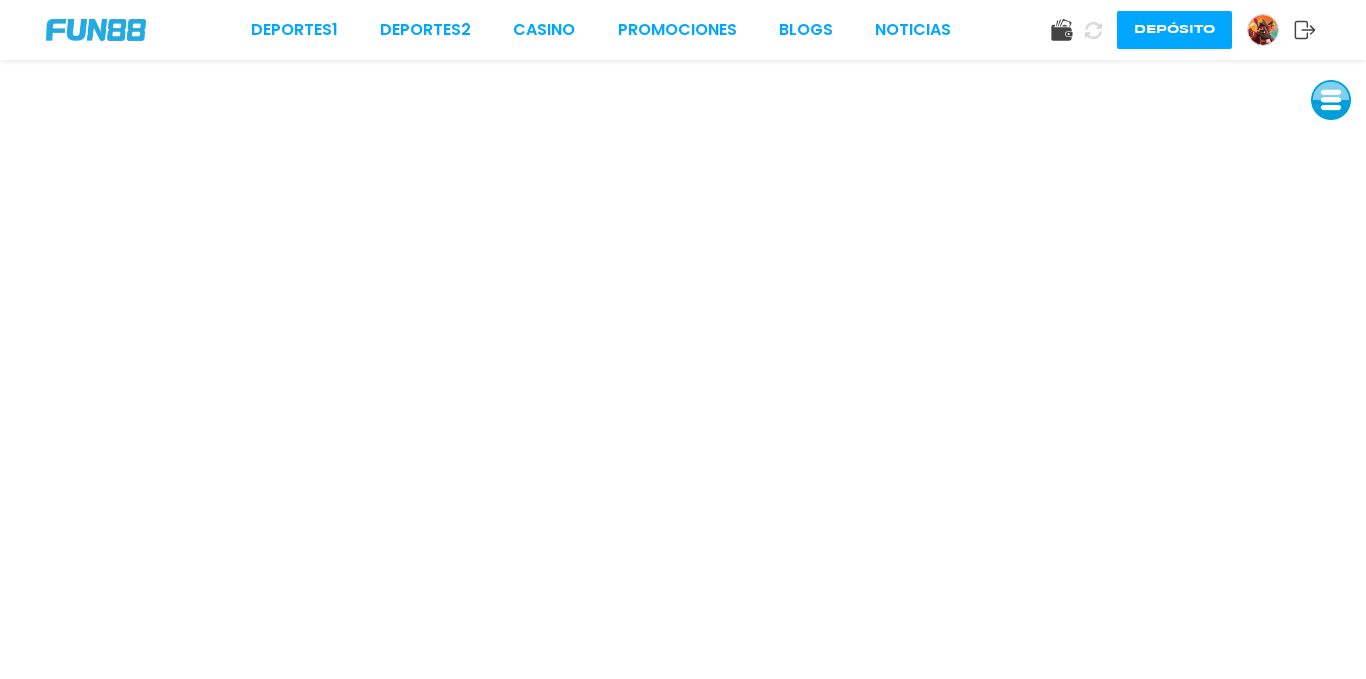 click at bounding box center [1331, 100] 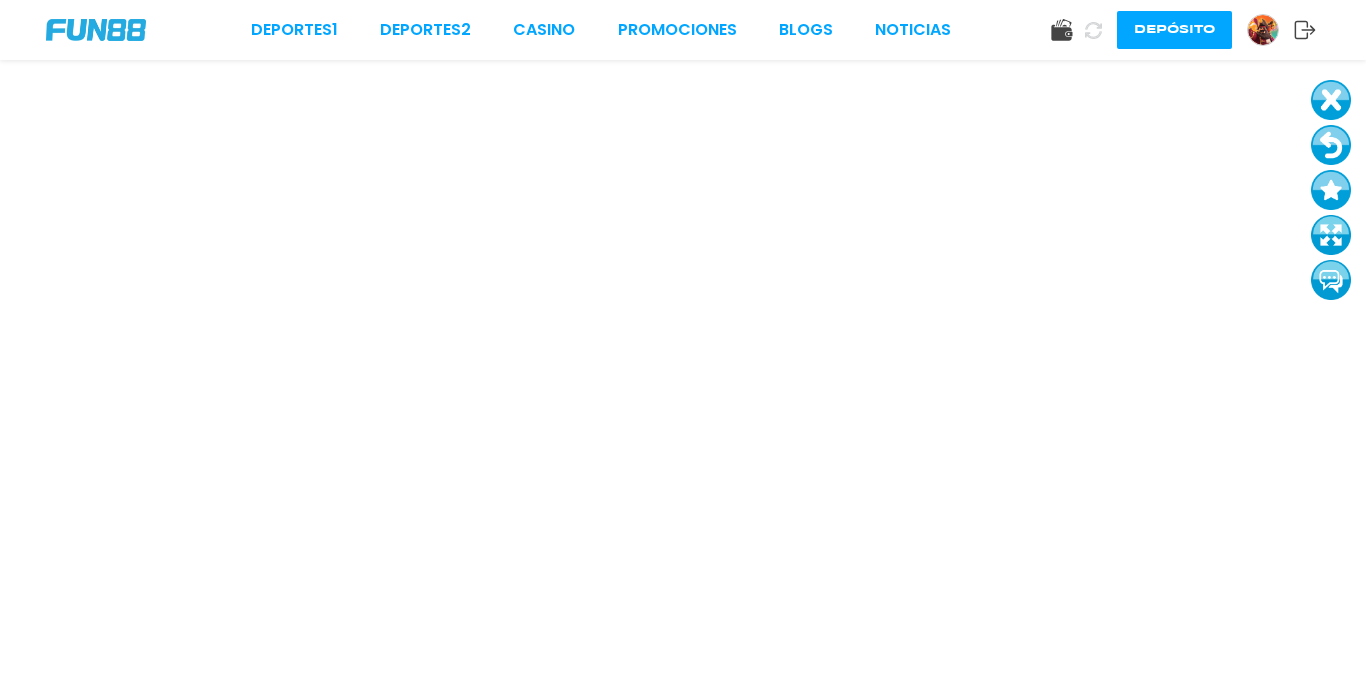 click at bounding box center (1331, 235) 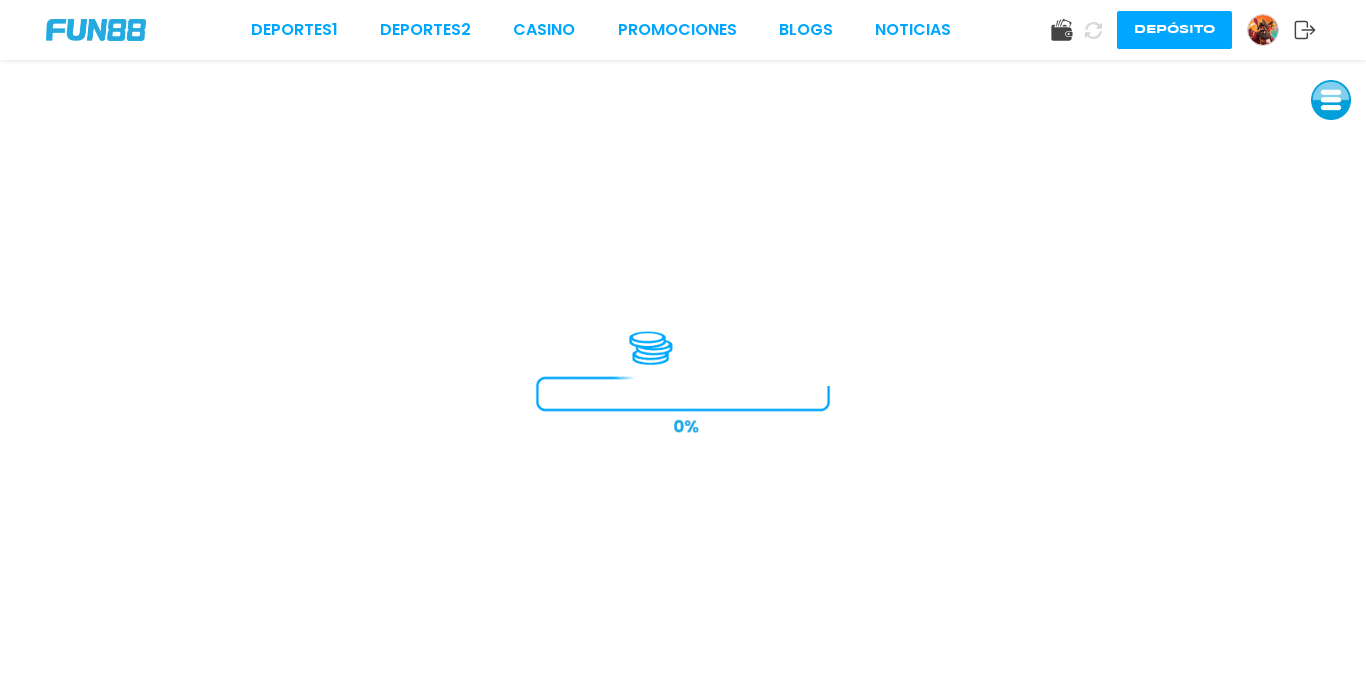 scroll, scrollTop: 0, scrollLeft: 0, axis: both 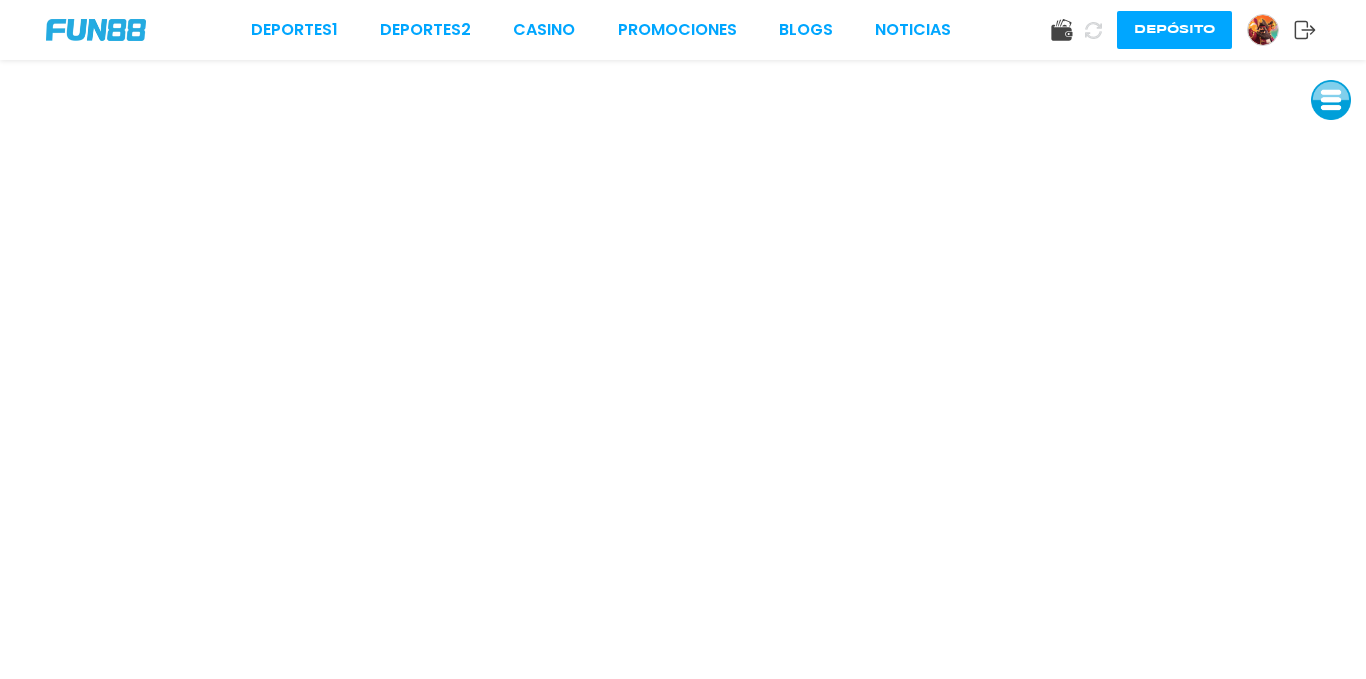 click at bounding box center [1331, 100] 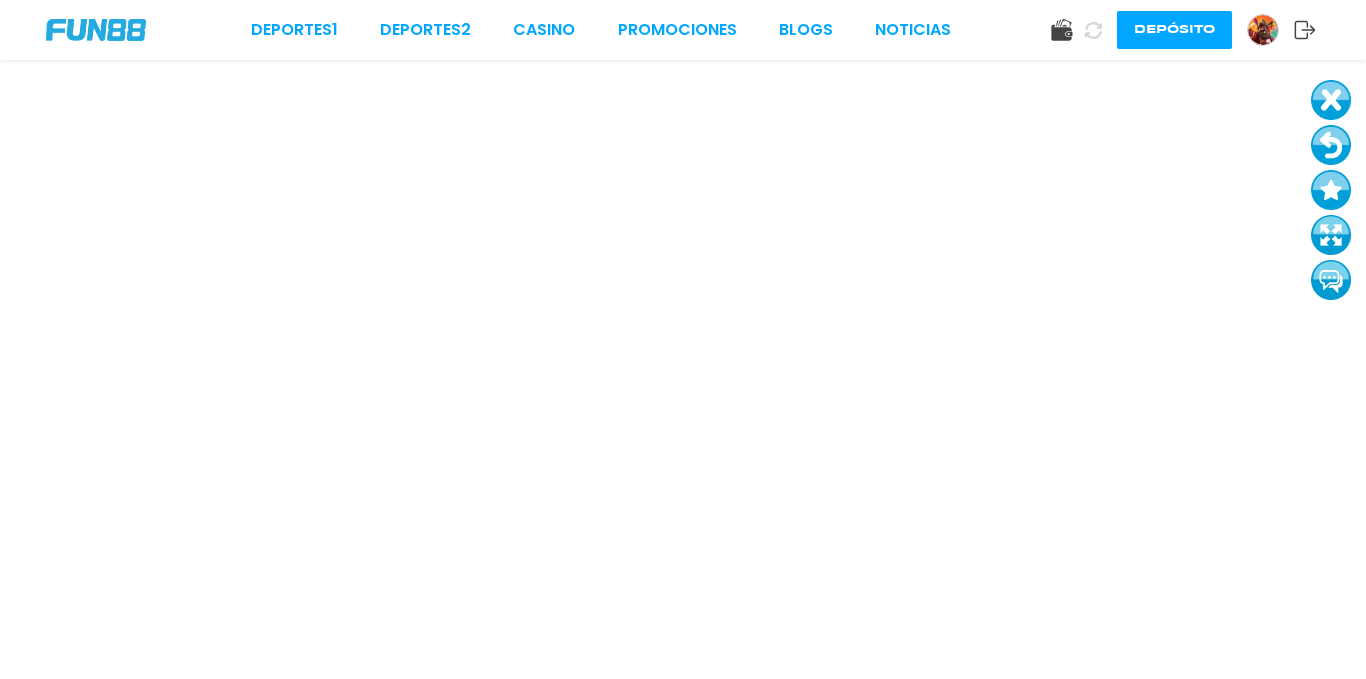 click at bounding box center [1331, 235] 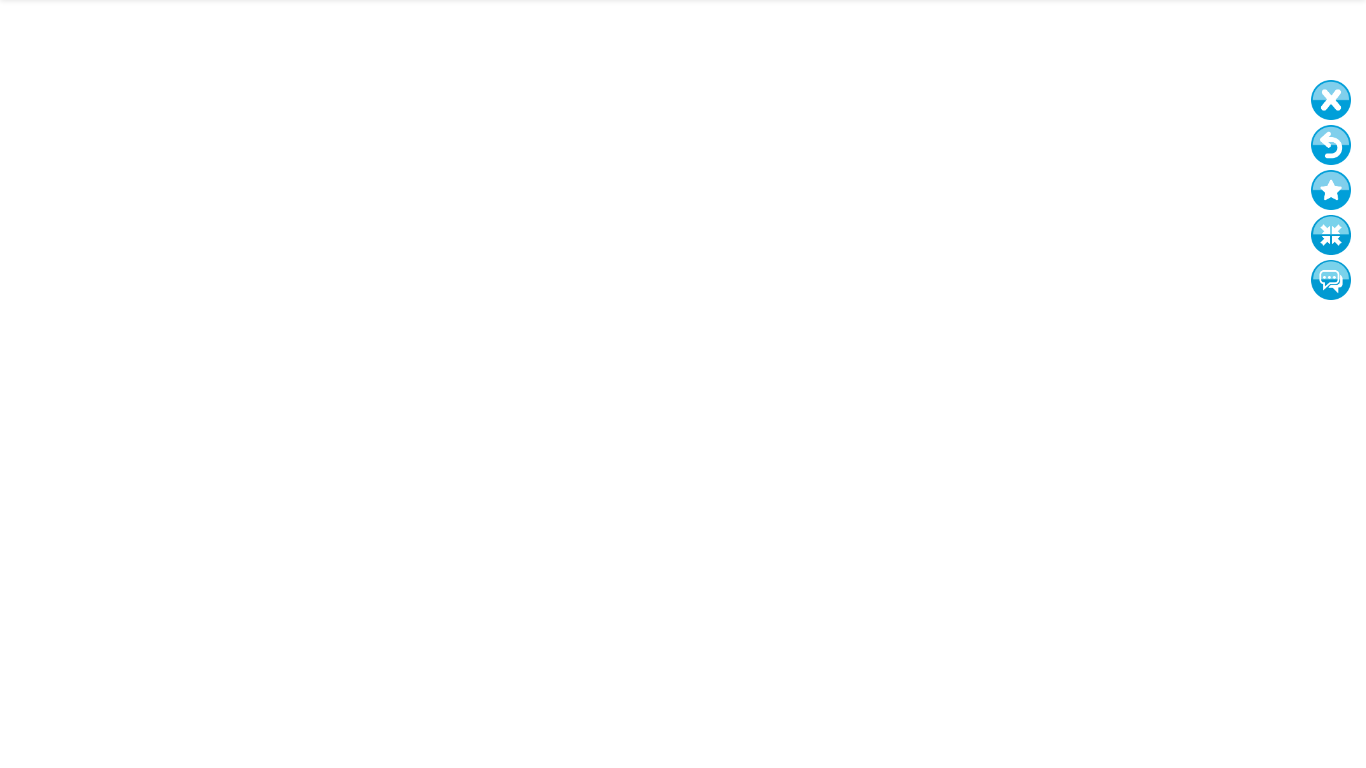 click at bounding box center (1331, 235) 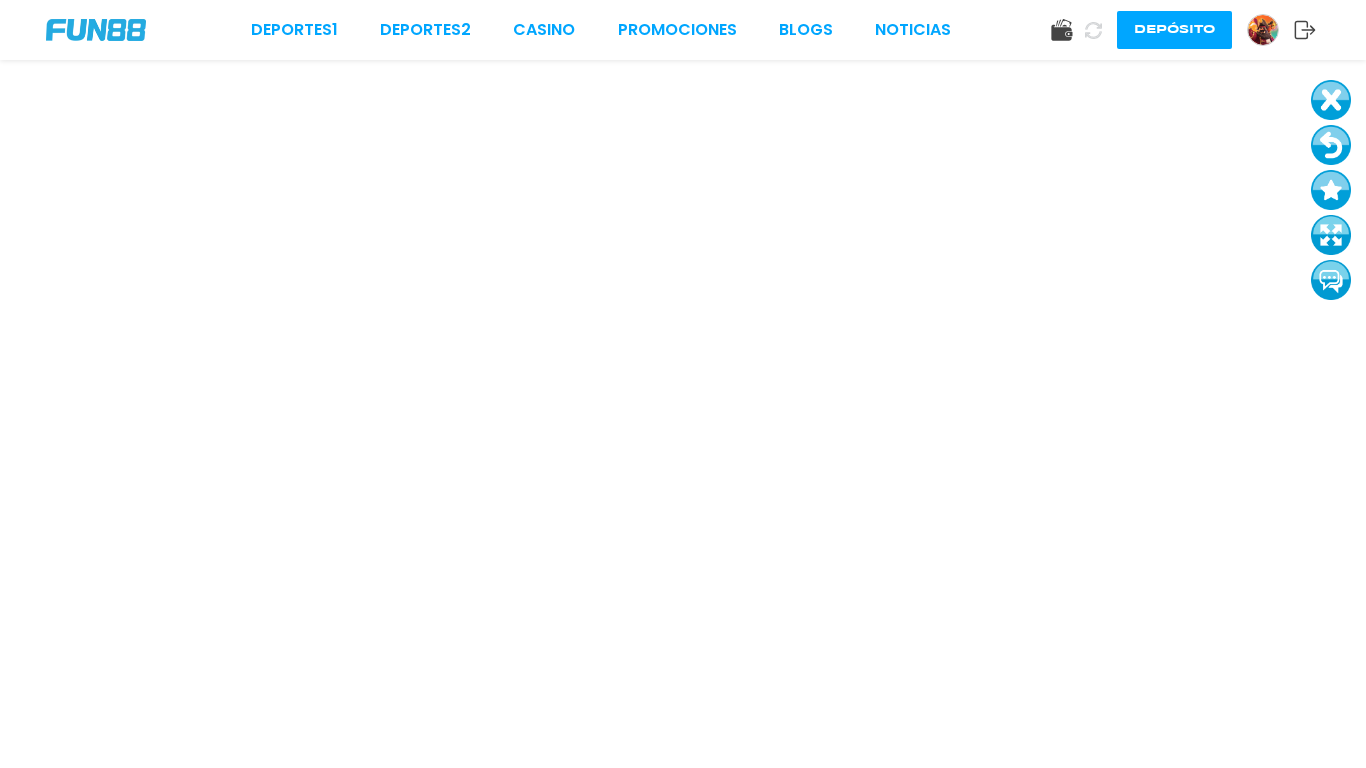 click at bounding box center [1331, 235] 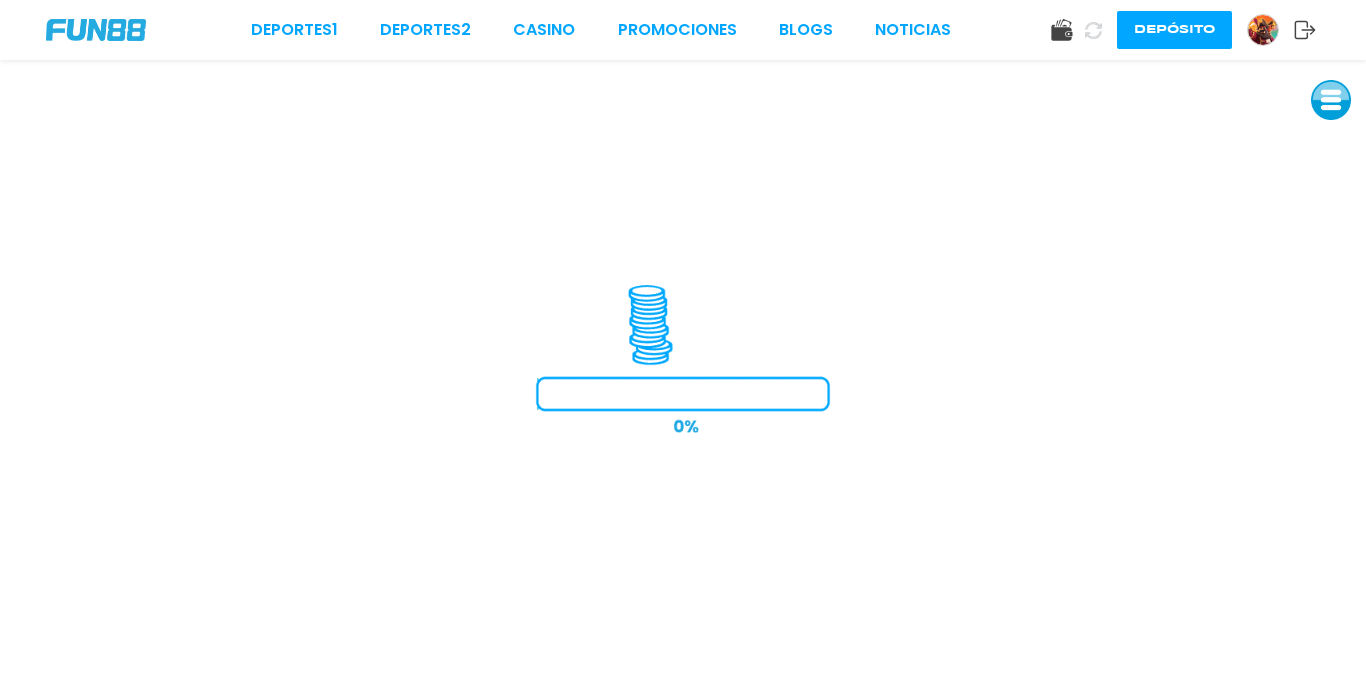 scroll, scrollTop: 0, scrollLeft: 0, axis: both 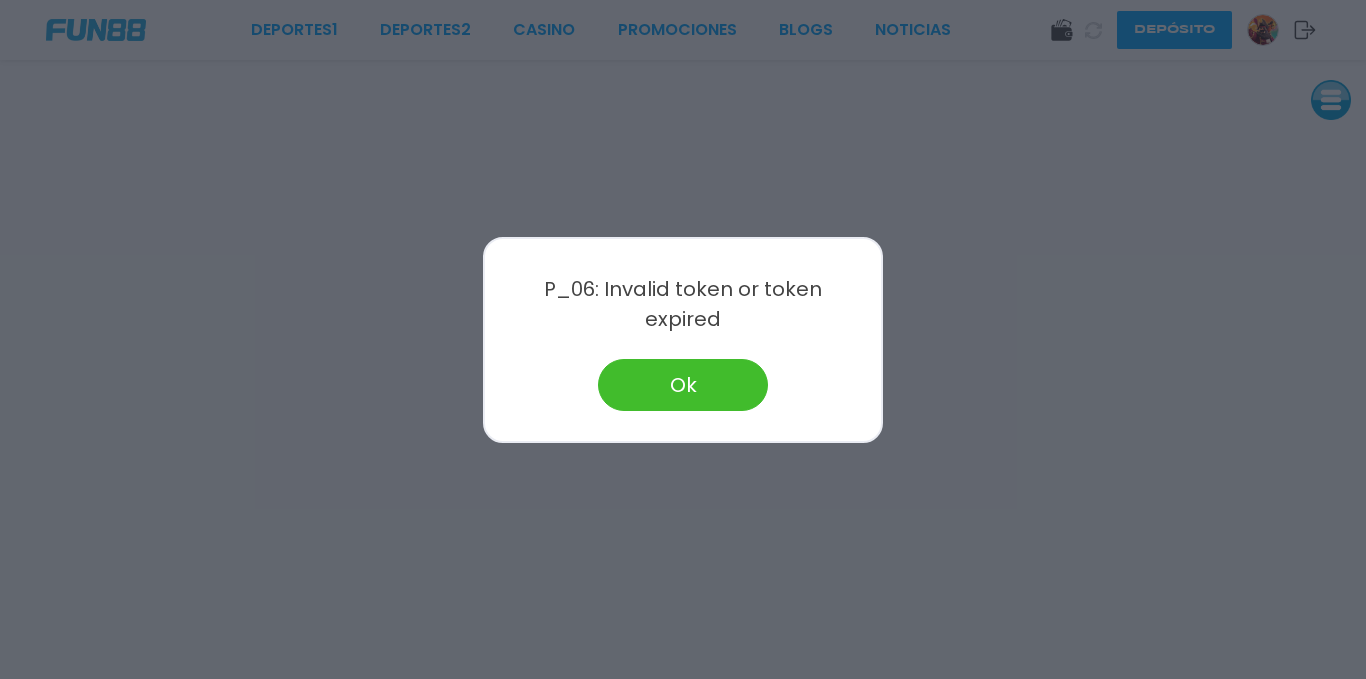 click on "Ok" at bounding box center (683, 385) 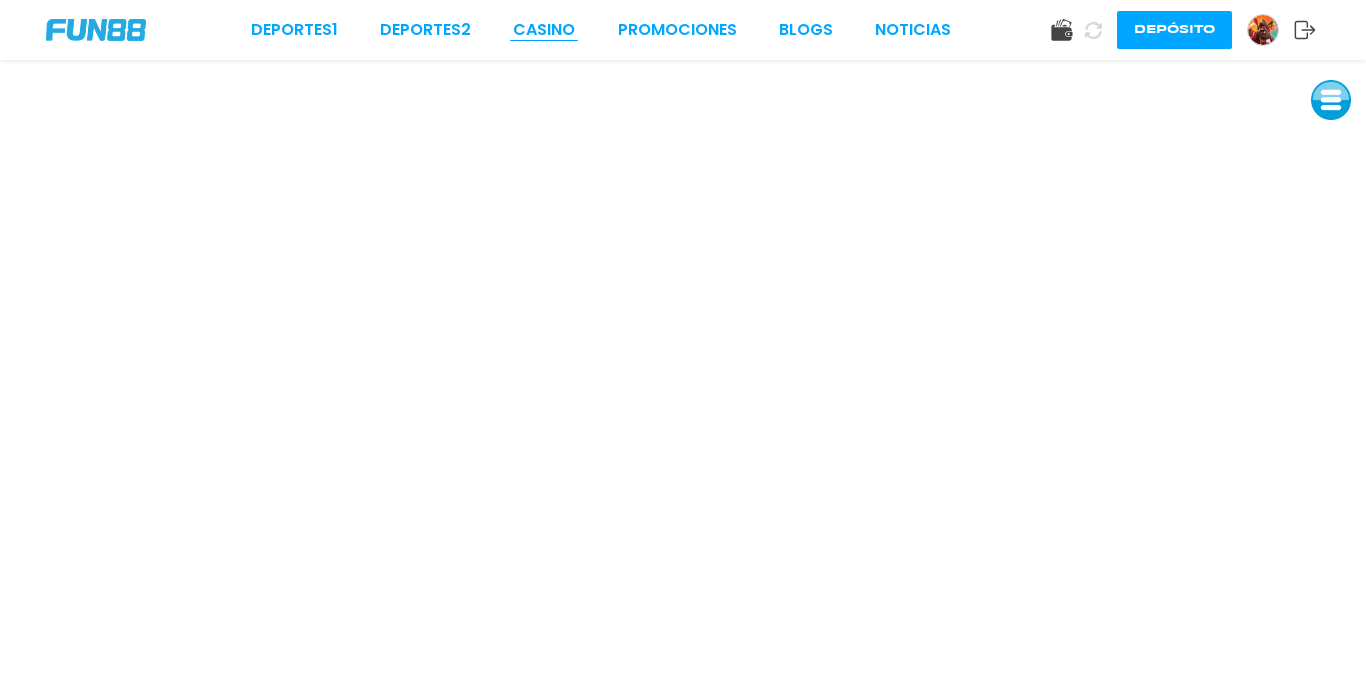 click on "CASINO" at bounding box center [544, 30] 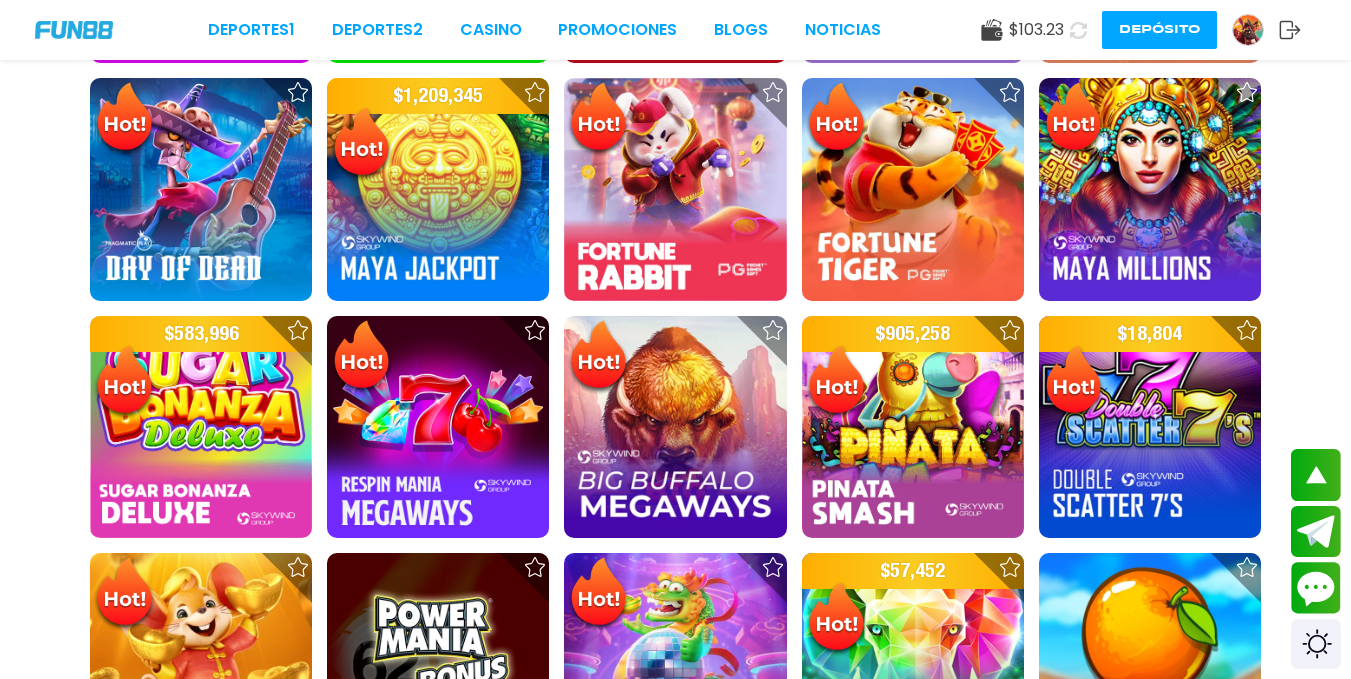 scroll, scrollTop: 1076, scrollLeft: 0, axis: vertical 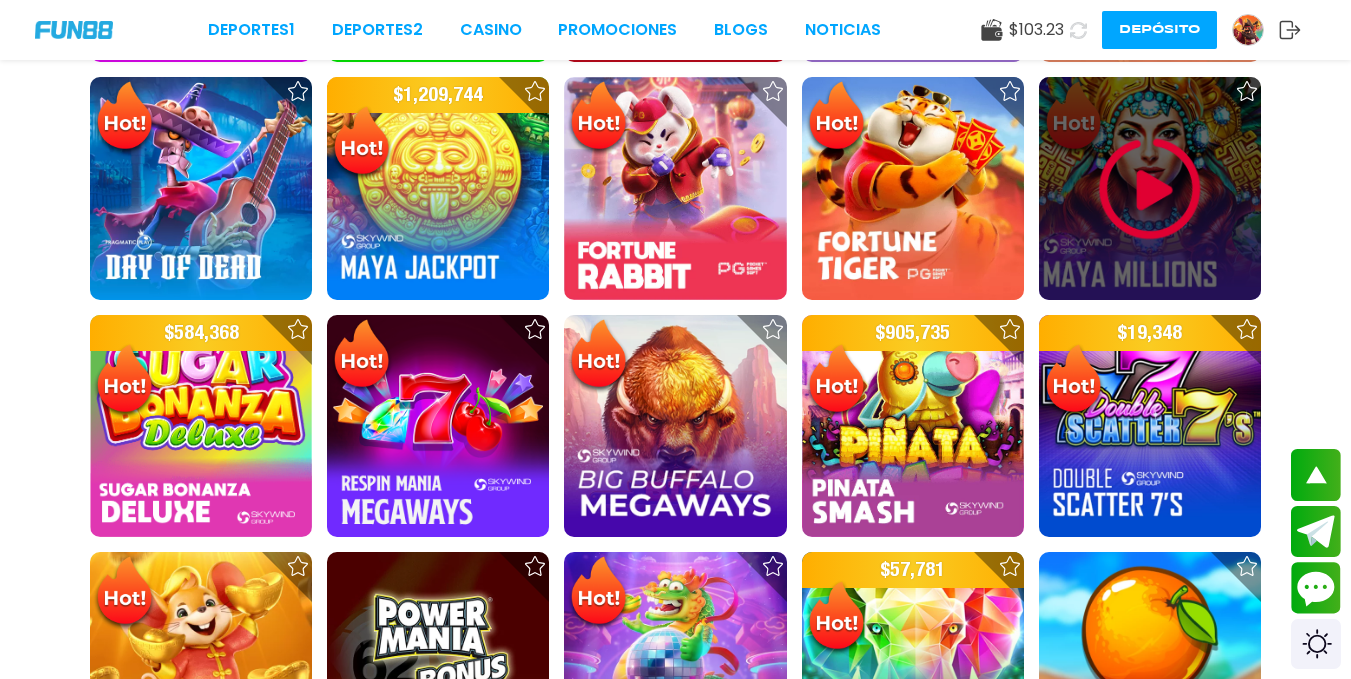 click at bounding box center [1150, 189] 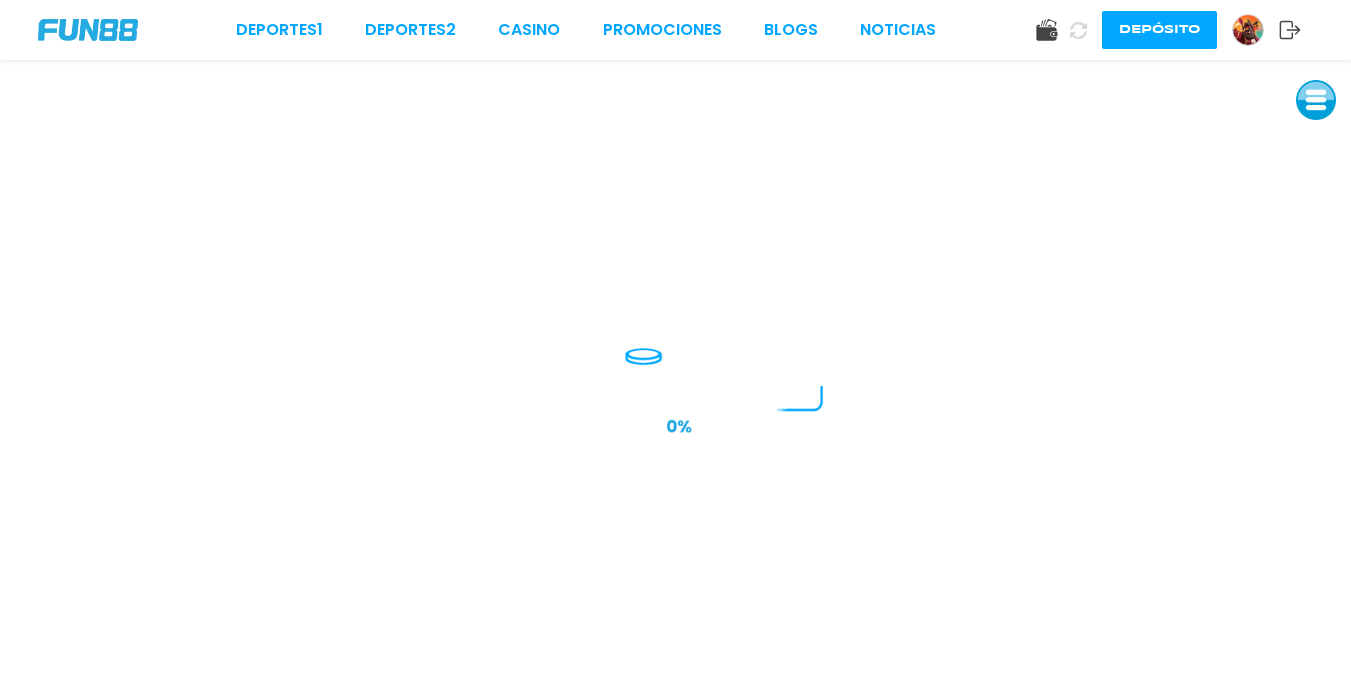 scroll, scrollTop: 0, scrollLeft: 0, axis: both 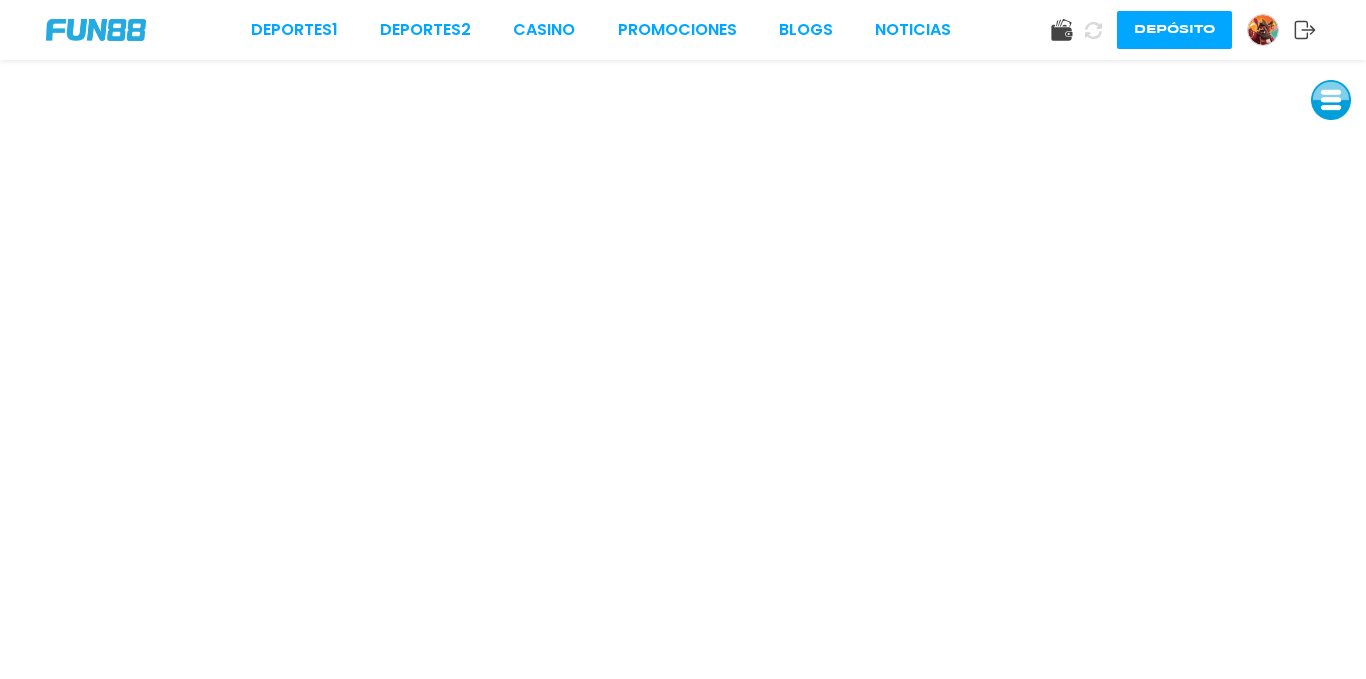 click at bounding box center (96, 30) 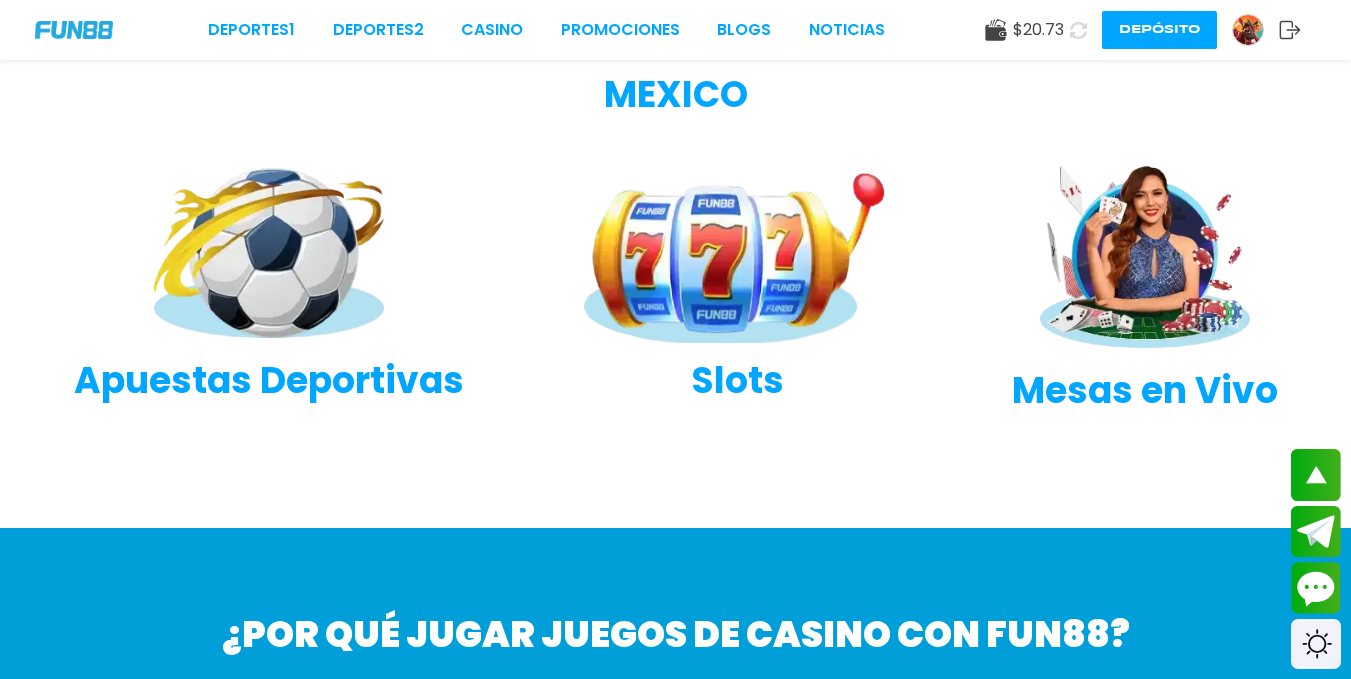 scroll, scrollTop: 619, scrollLeft: 0, axis: vertical 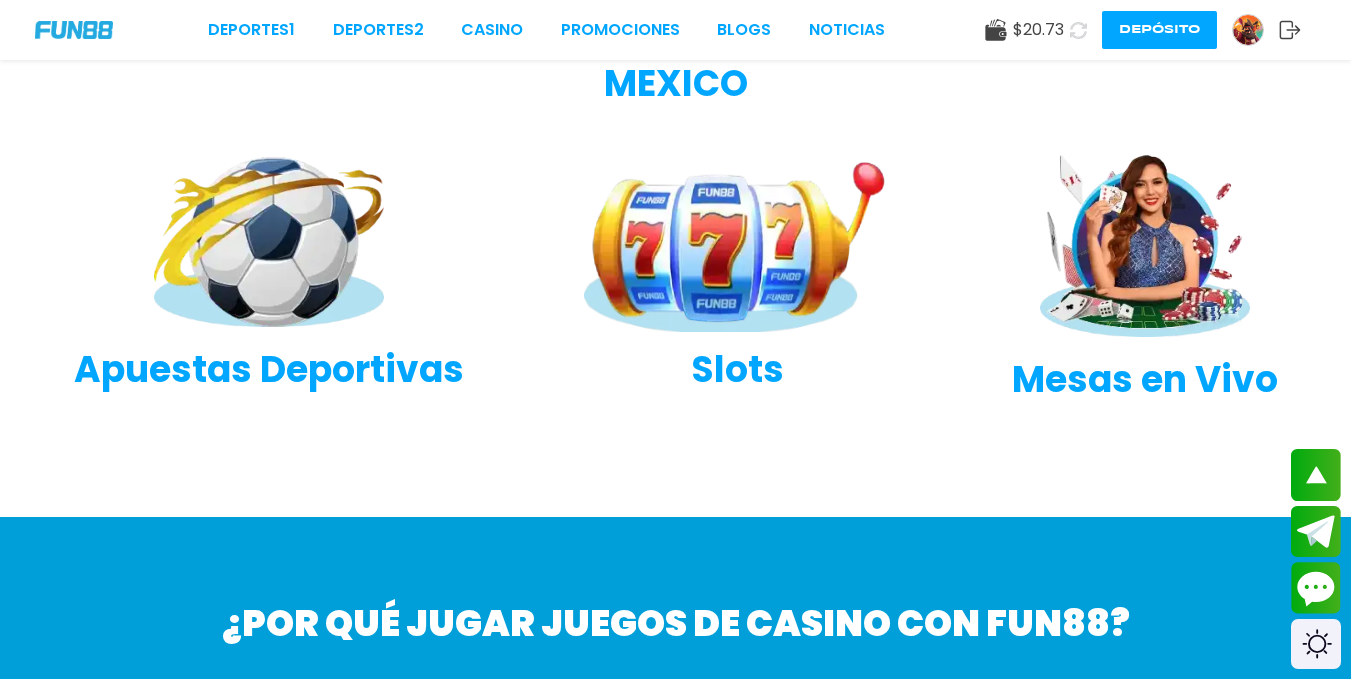 click on "Slots" at bounding box center [737, 370] 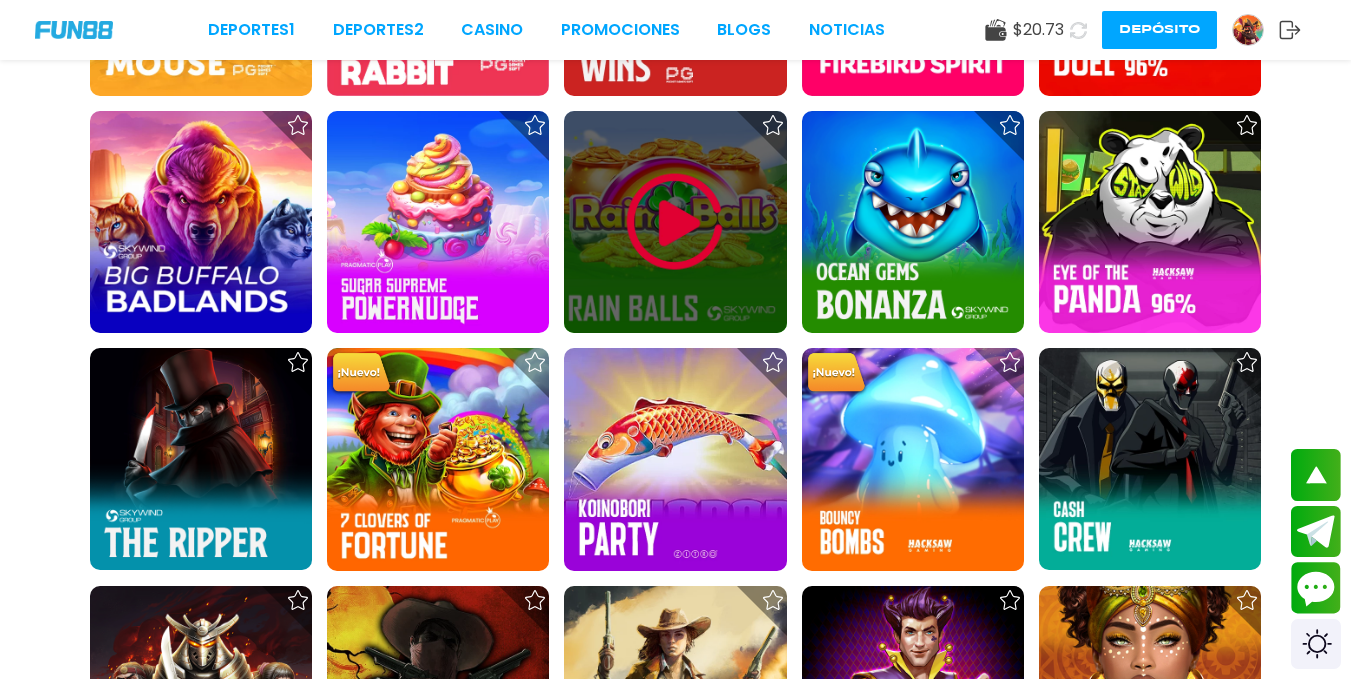 scroll, scrollTop: 1759, scrollLeft: 0, axis: vertical 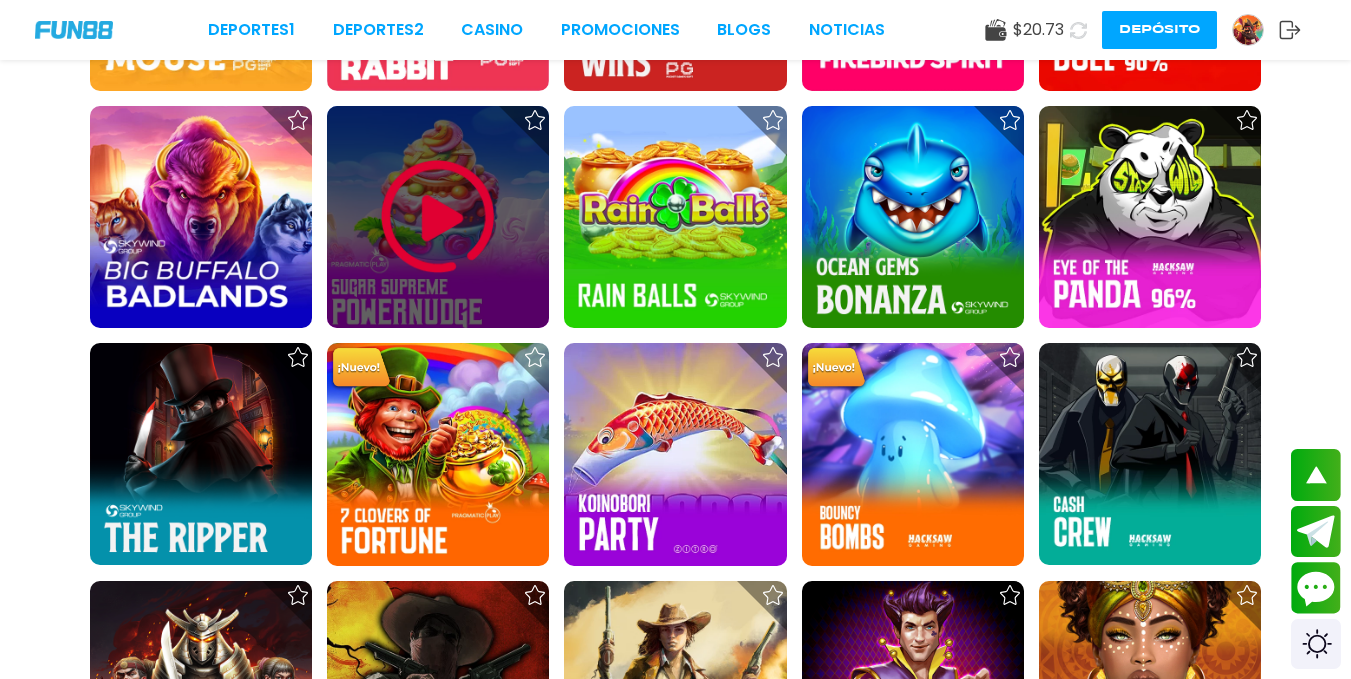 click at bounding box center (438, 217) 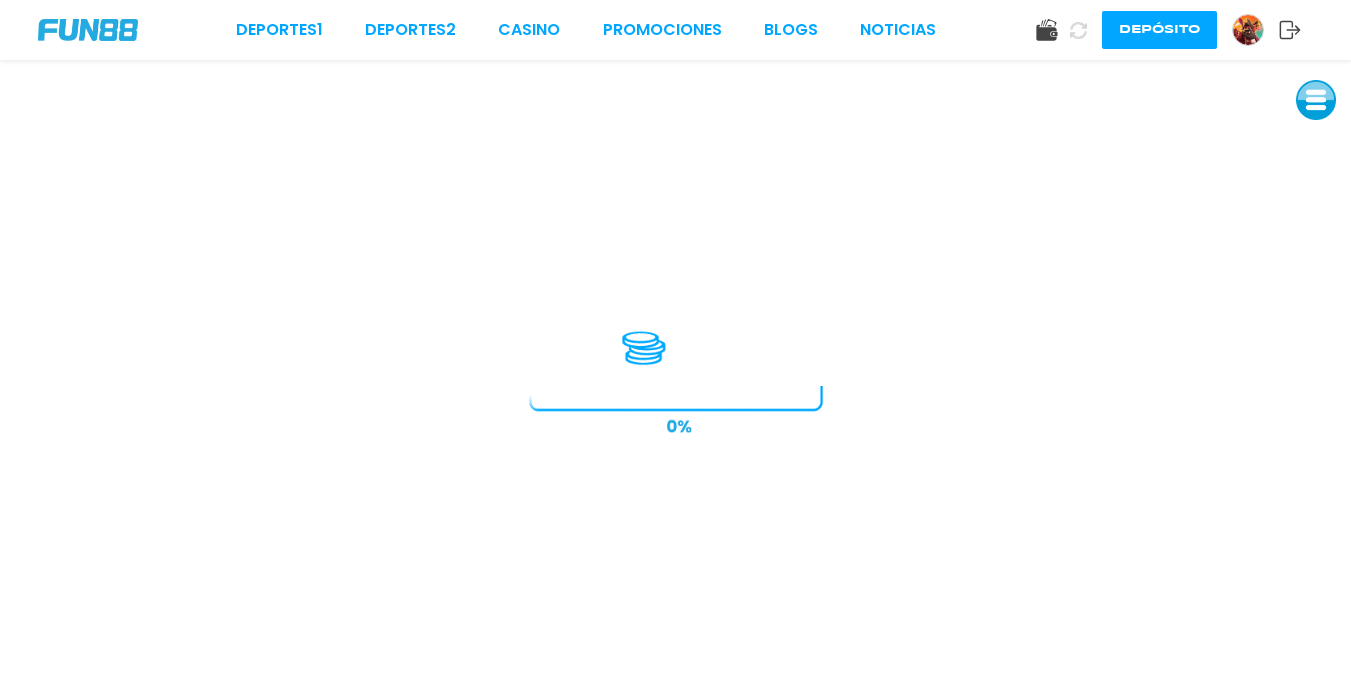 scroll, scrollTop: 0, scrollLeft: 0, axis: both 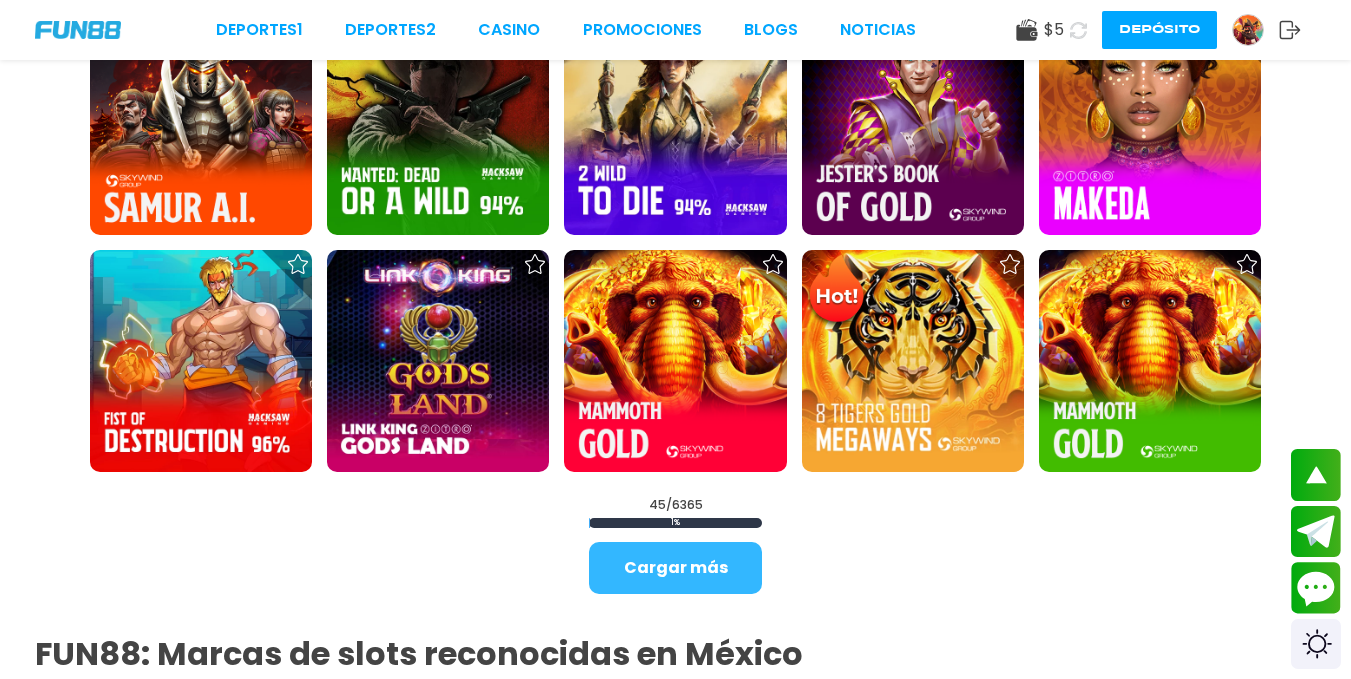click on "Cargar más" at bounding box center [675, 568] 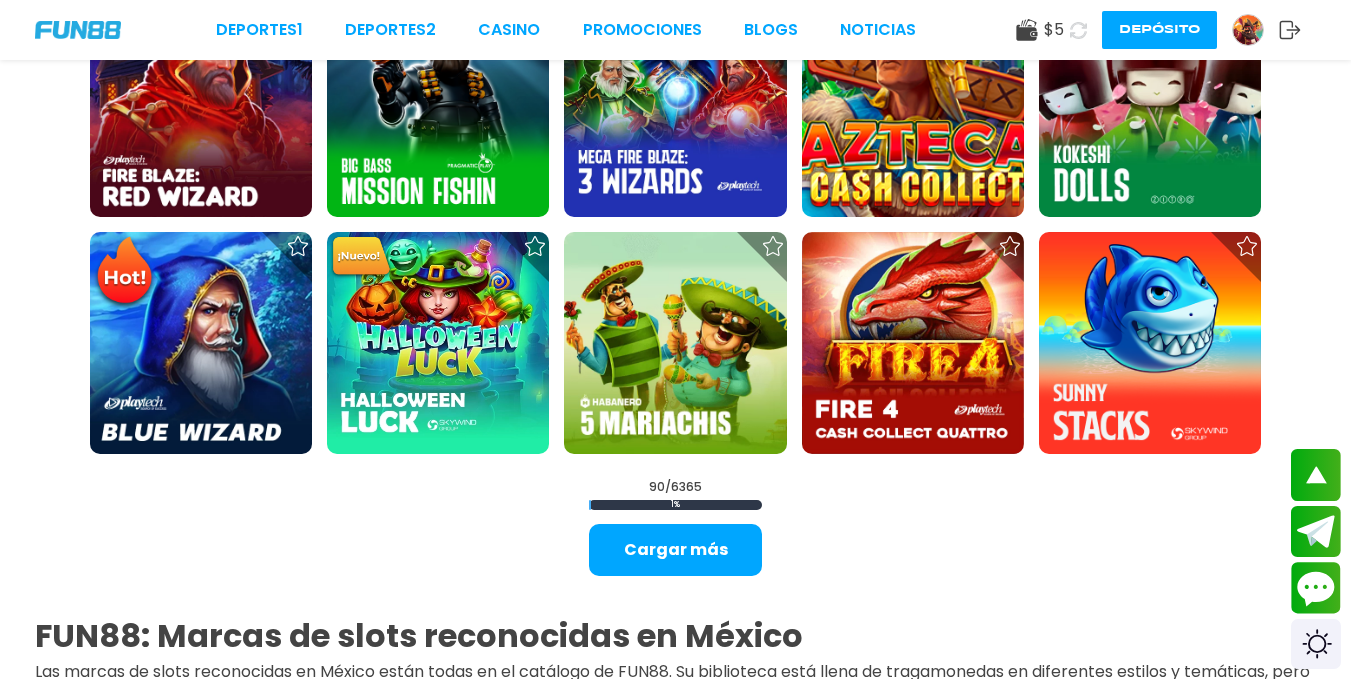 scroll, scrollTop: 4485, scrollLeft: 0, axis: vertical 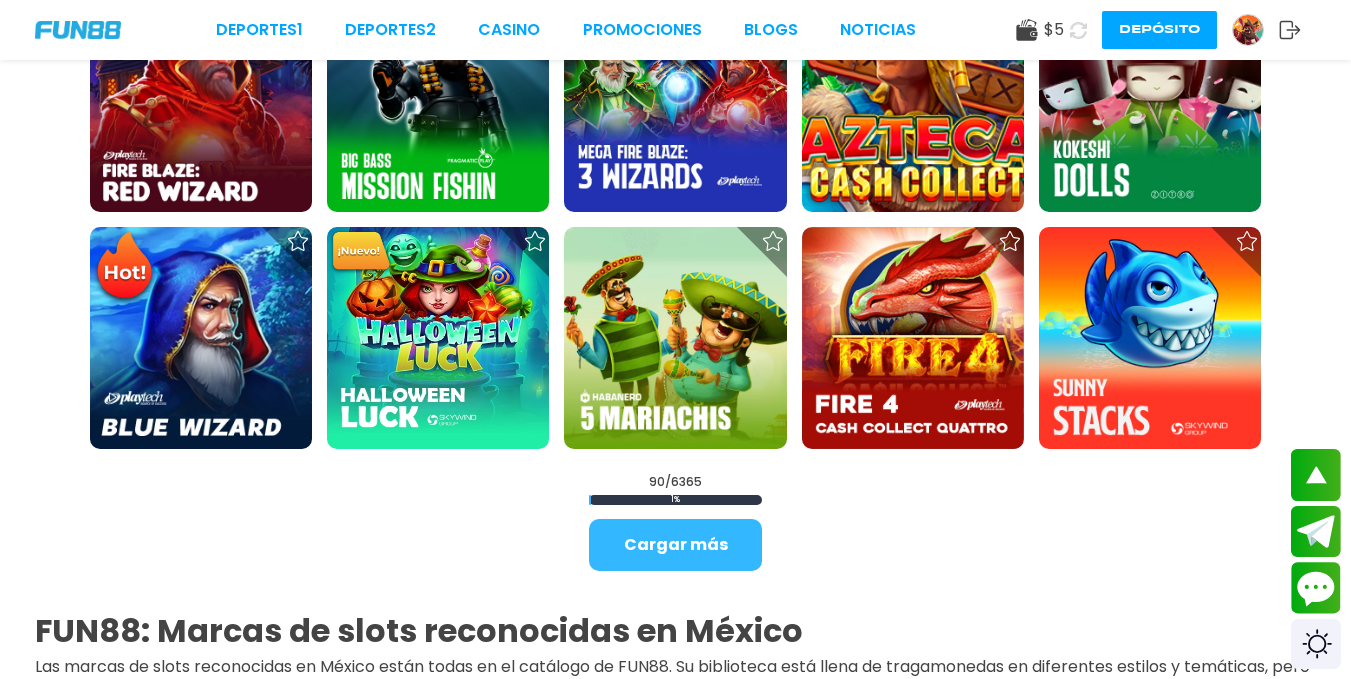 click on "Cargar más" at bounding box center [675, 545] 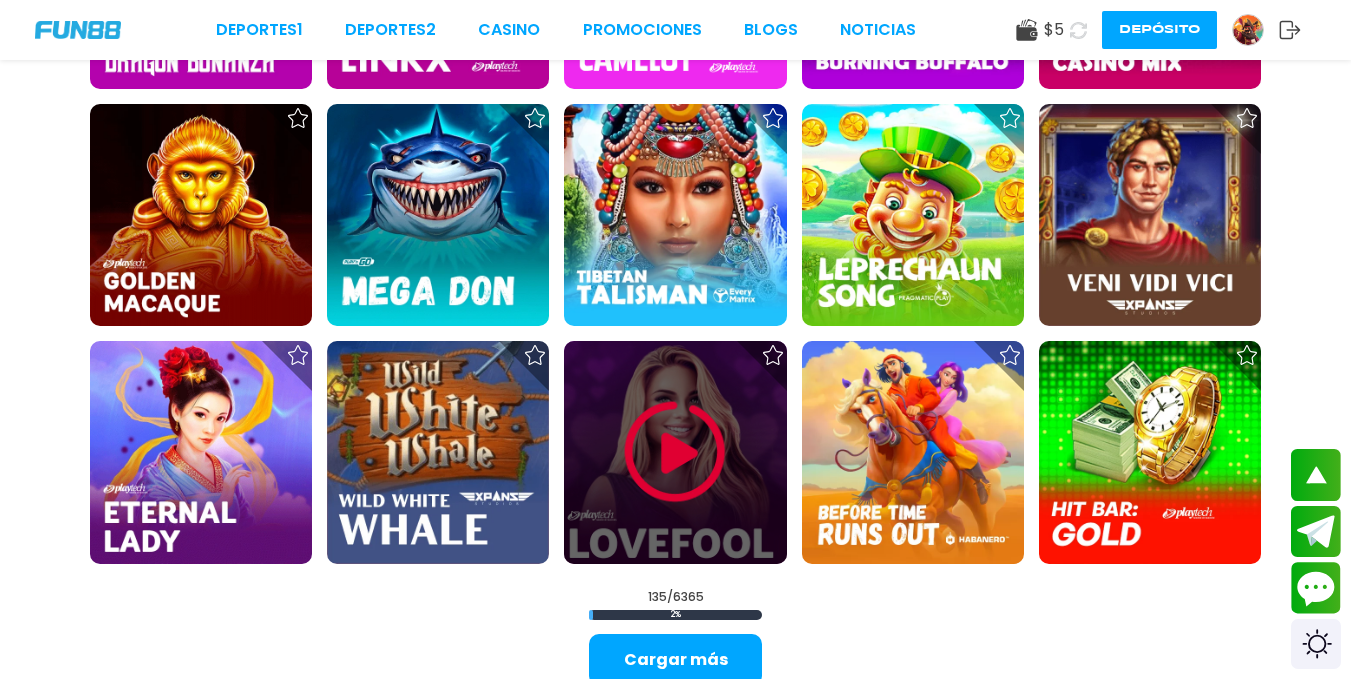scroll, scrollTop: 6507, scrollLeft: 0, axis: vertical 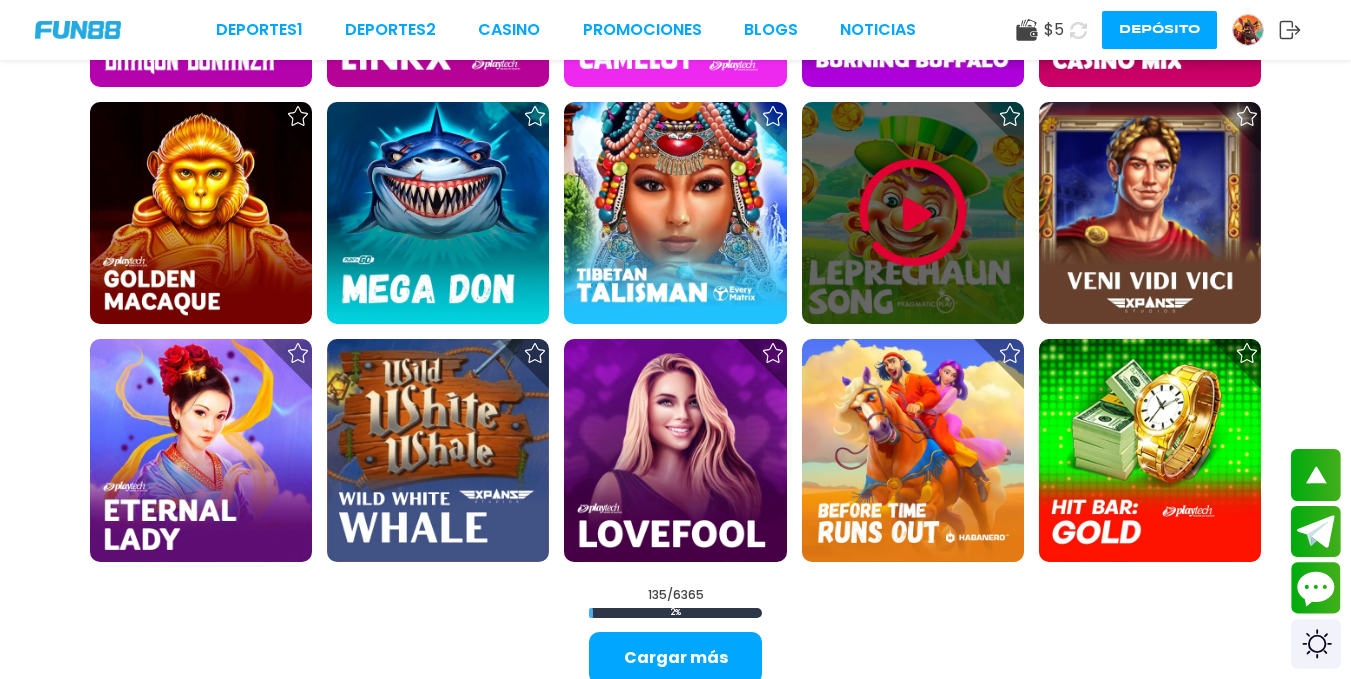 click at bounding box center (913, 213) 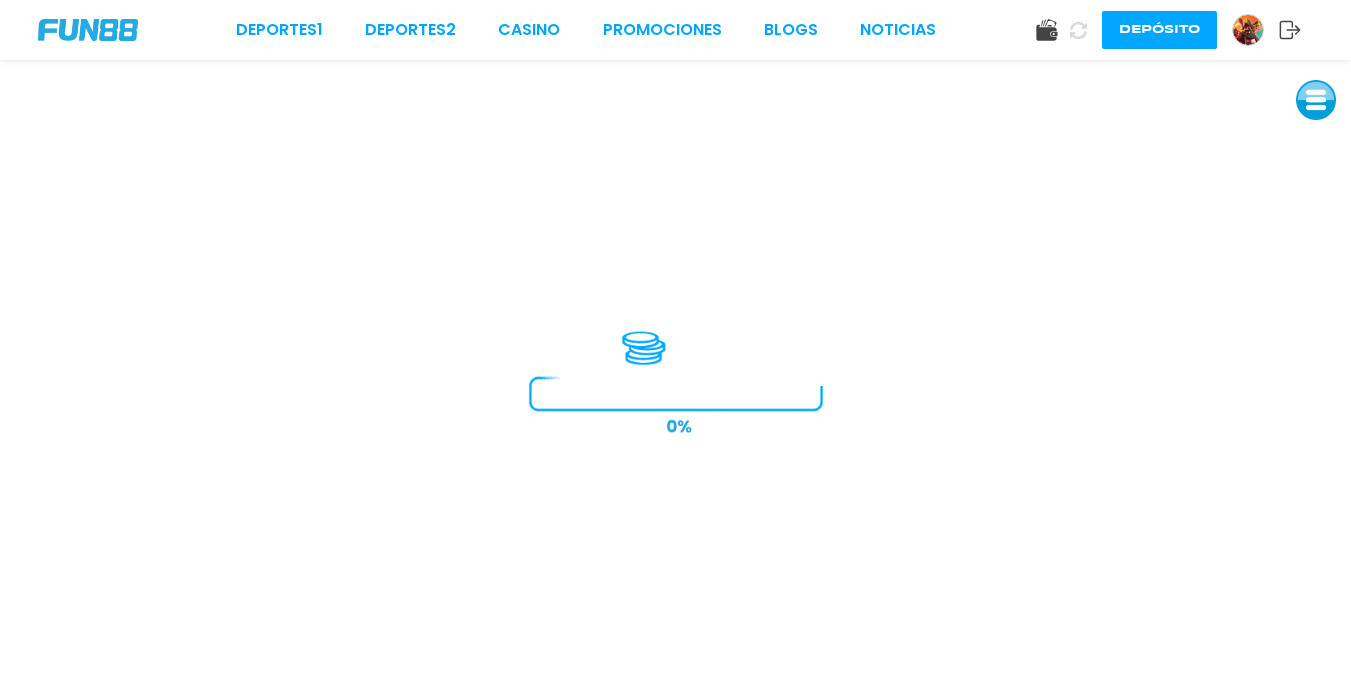 scroll, scrollTop: 0, scrollLeft: 0, axis: both 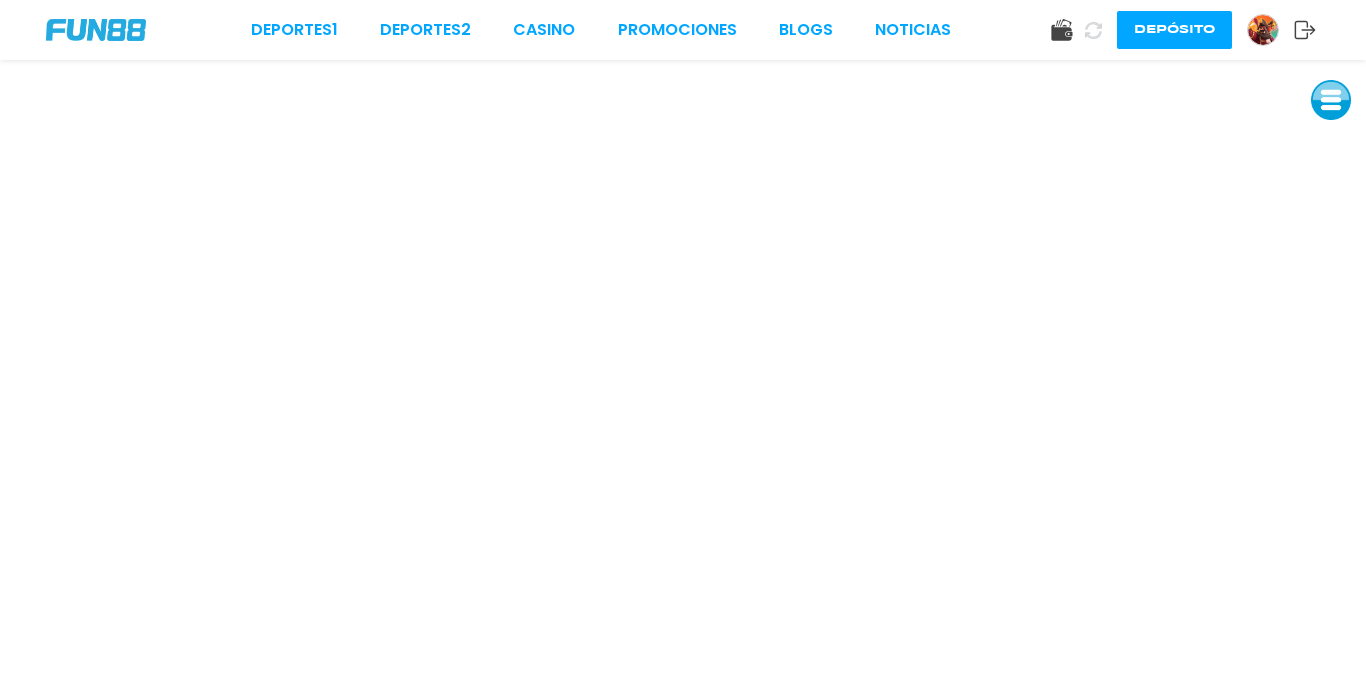 click at bounding box center [96, 30] 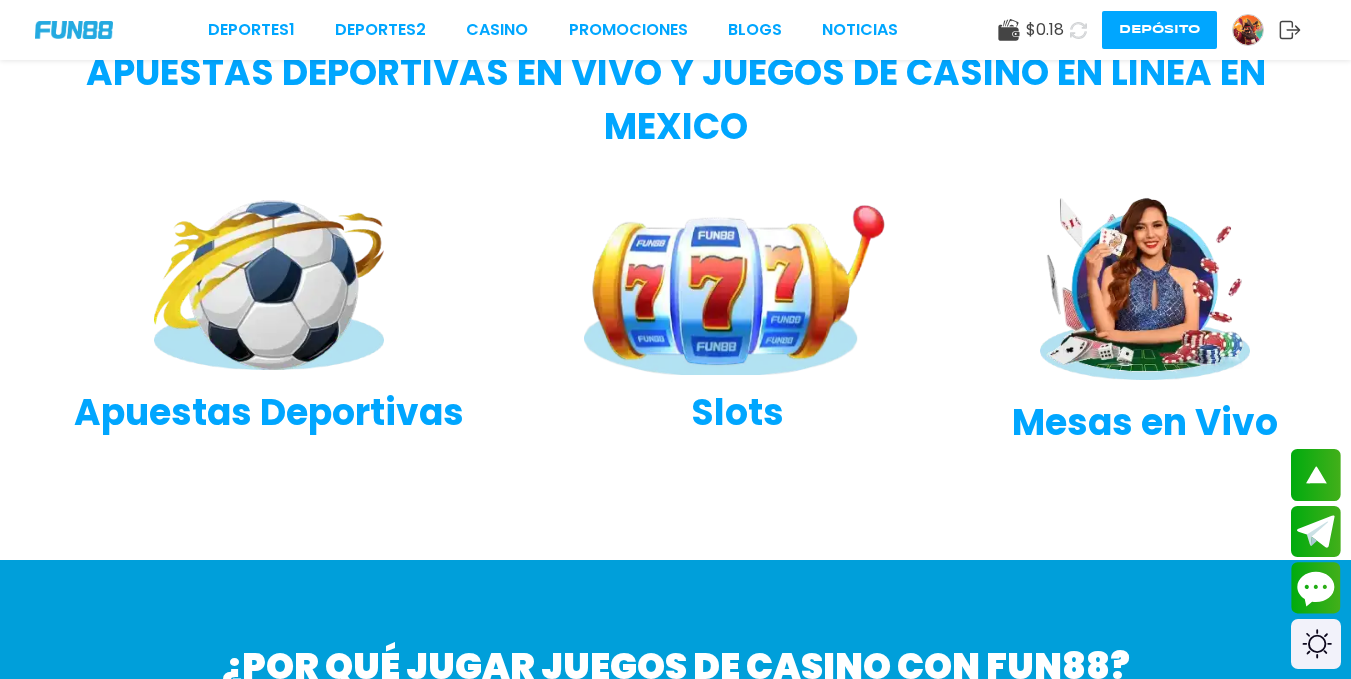 scroll, scrollTop: 577, scrollLeft: 0, axis: vertical 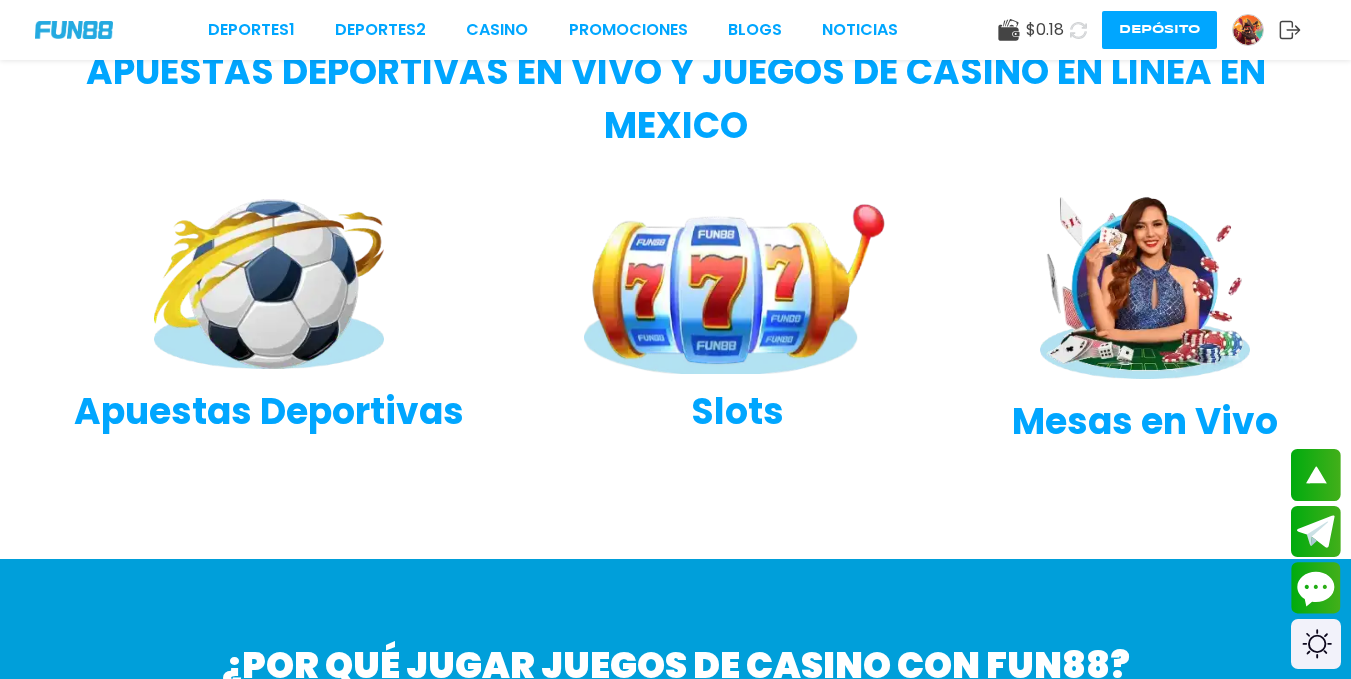 click at bounding box center (738, 286) 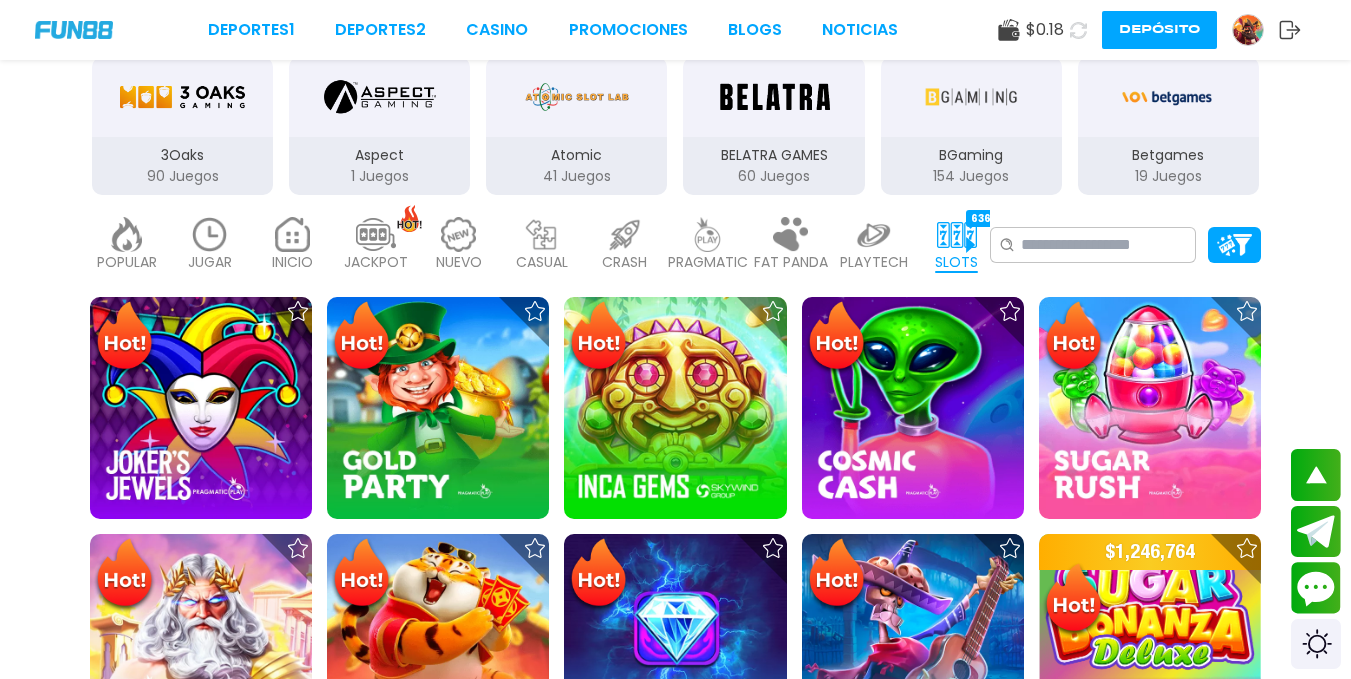 scroll, scrollTop: 381, scrollLeft: 0, axis: vertical 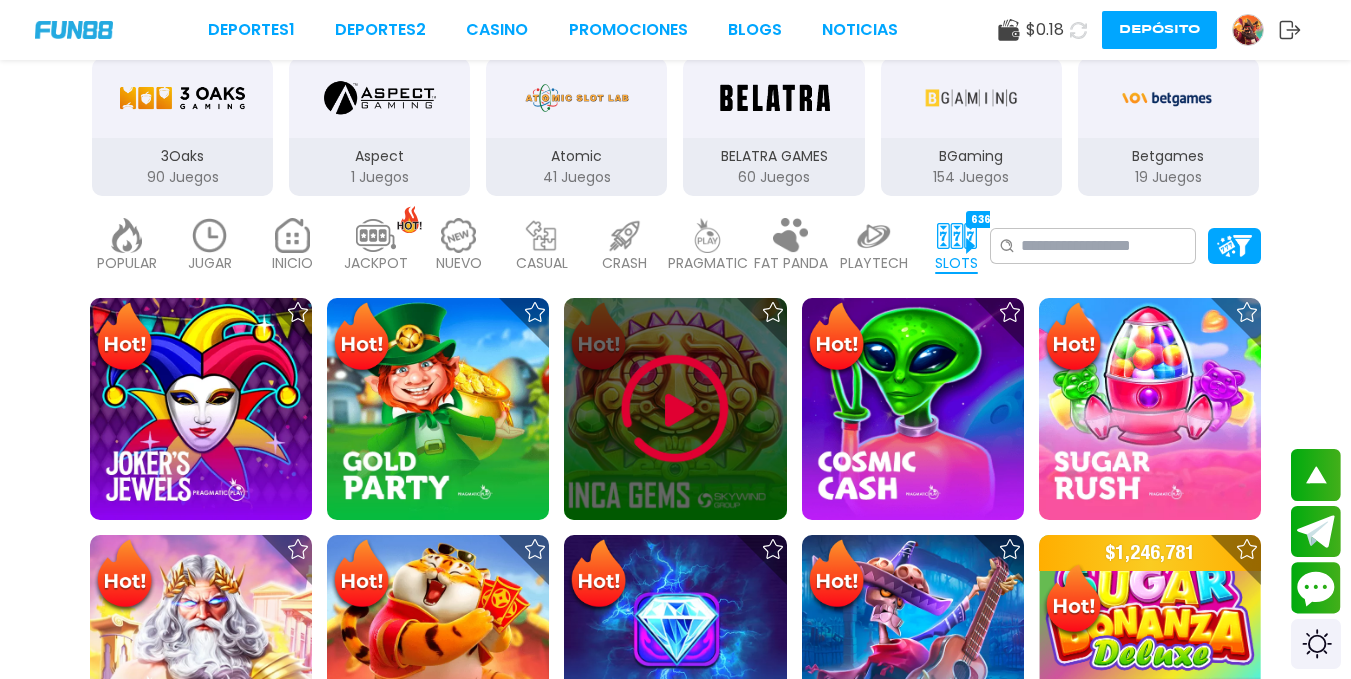 click at bounding box center (675, 409) 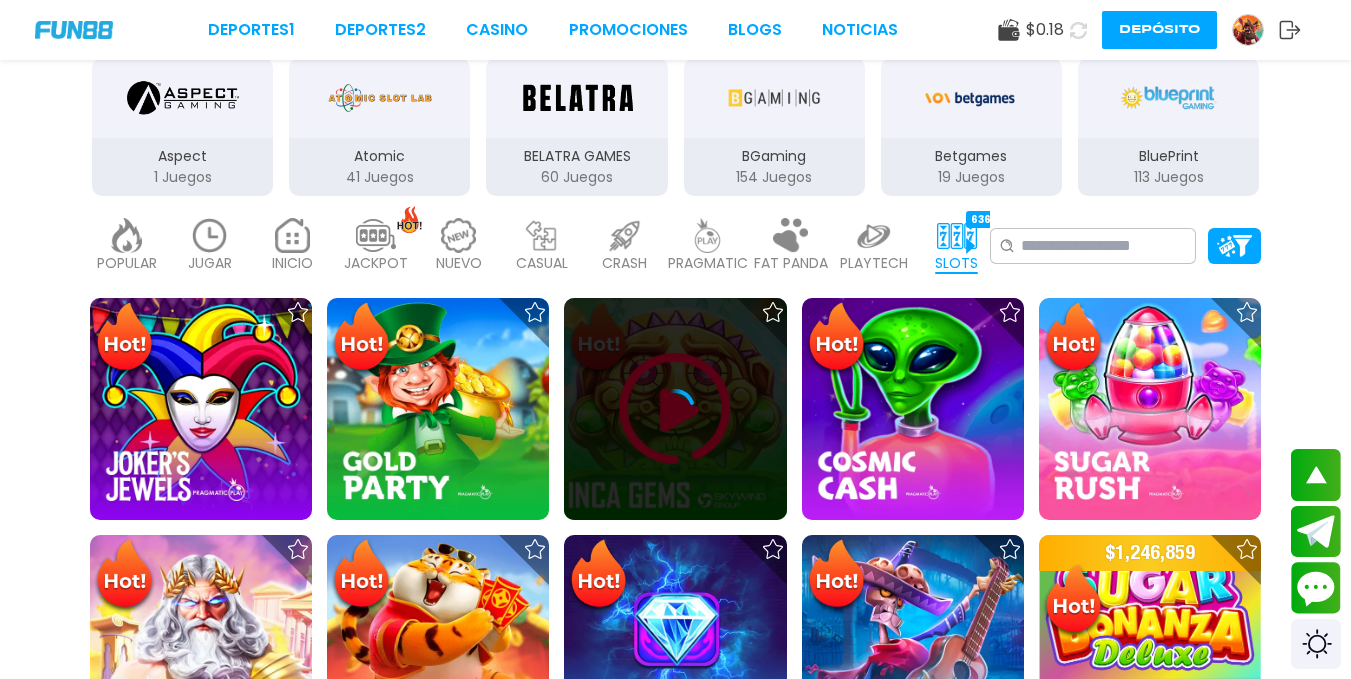 scroll, scrollTop: 0, scrollLeft: 0, axis: both 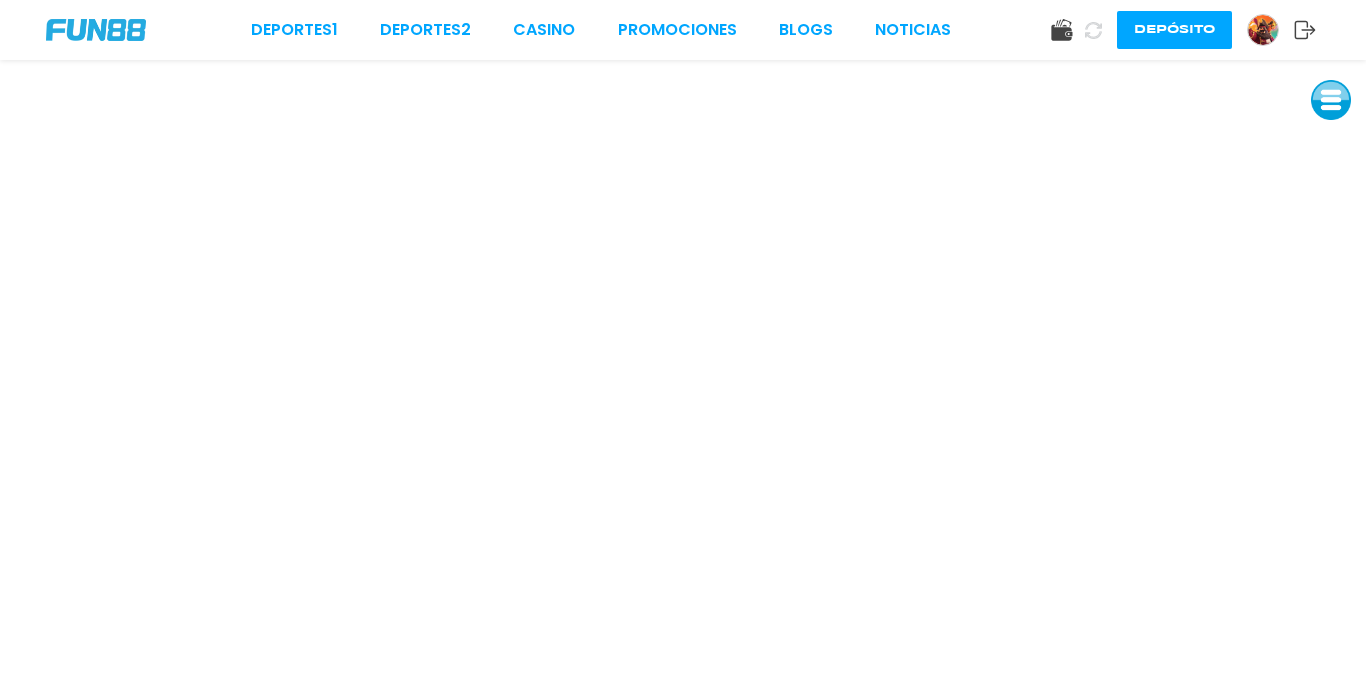 click at bounding box center (1270, 30) 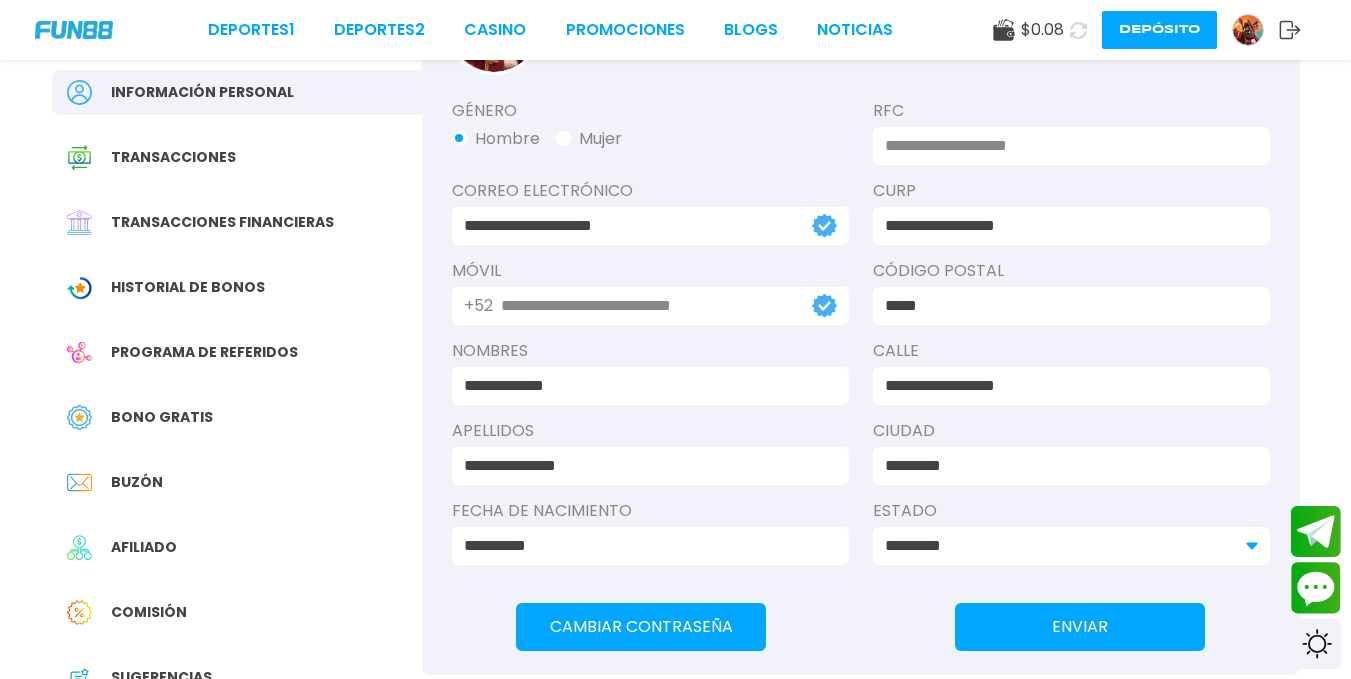 scroll, scrollTop: 156, scrollLeft: 0, axis: vertical 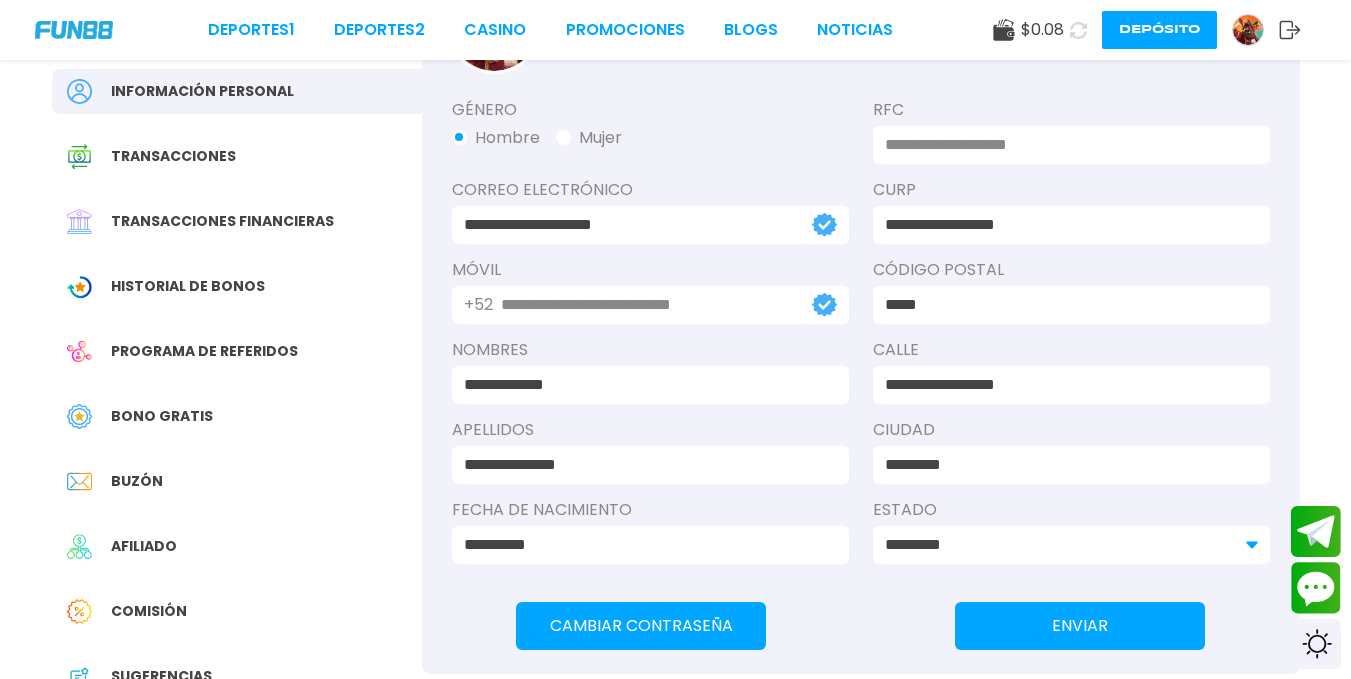 click on "Bono Gratis" at bounding box center (237, 416) 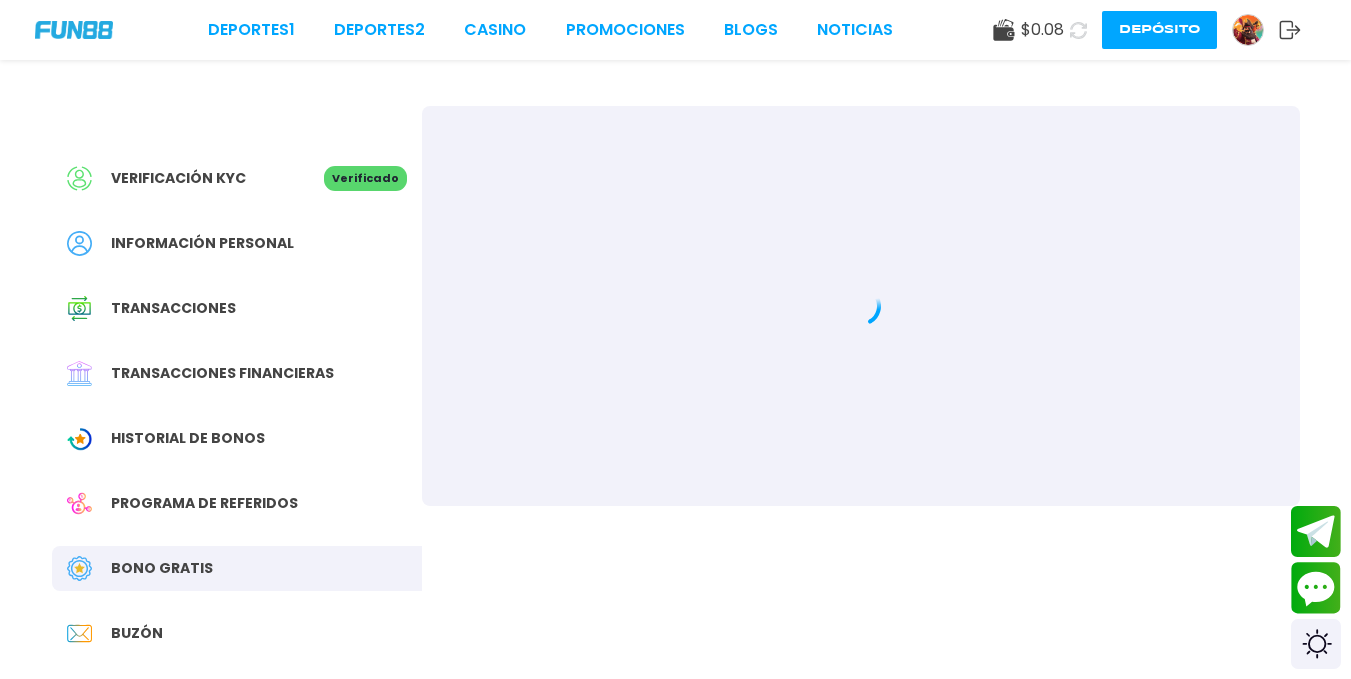 scroll, scrollTop: 0, scrollLeft: 0, axis: both 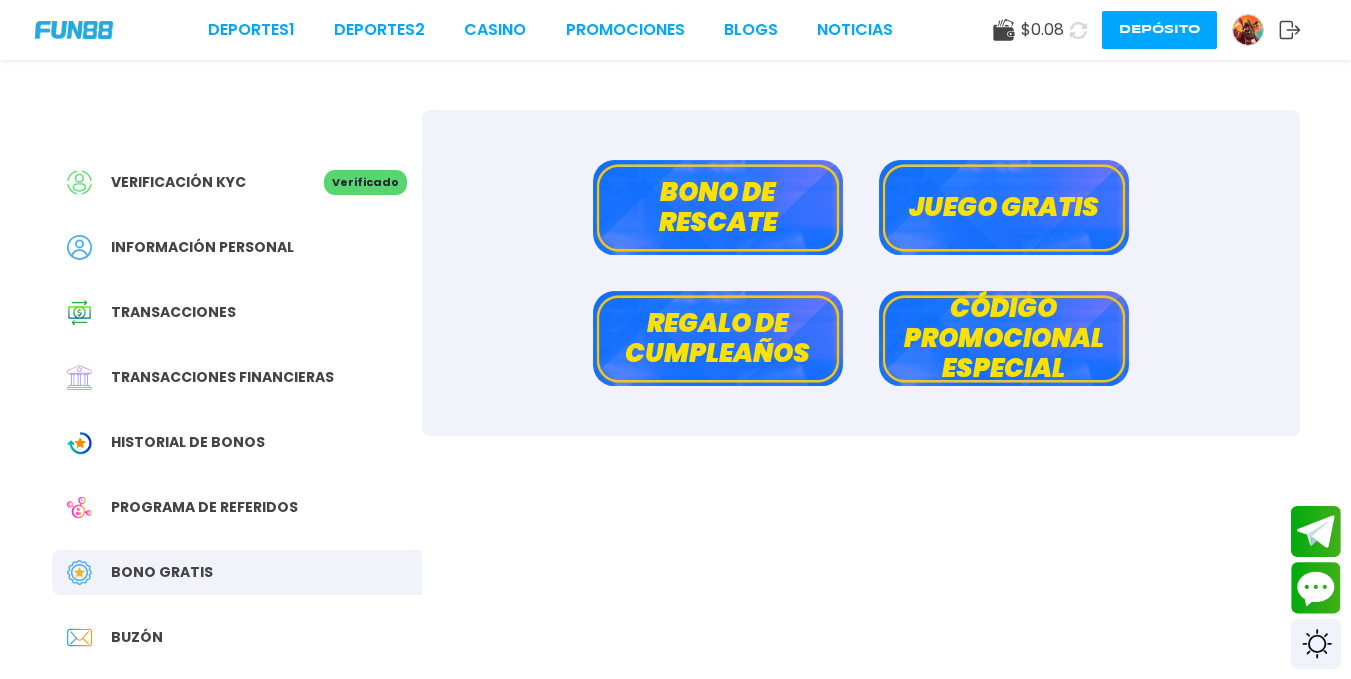 click on "Bono de rescate" at bounding box center [718, 207] 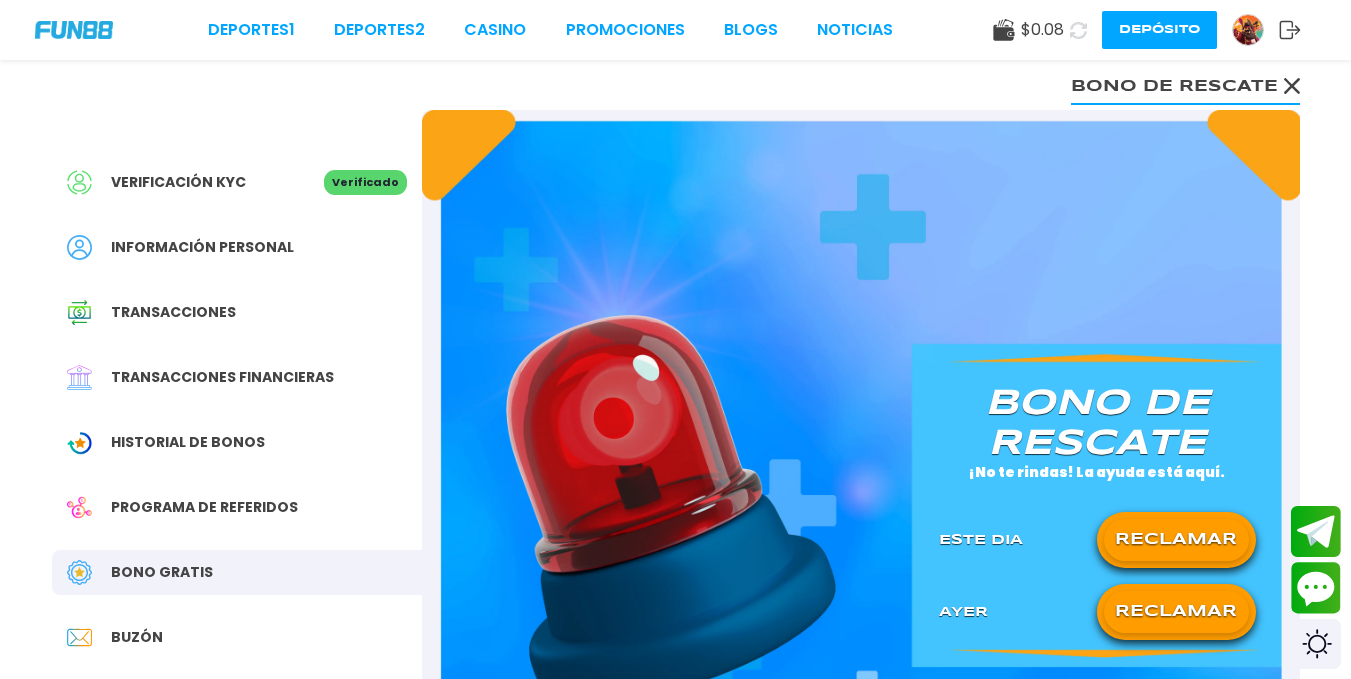 click on "RECLAMAR" at bounding box center (1176, 540) 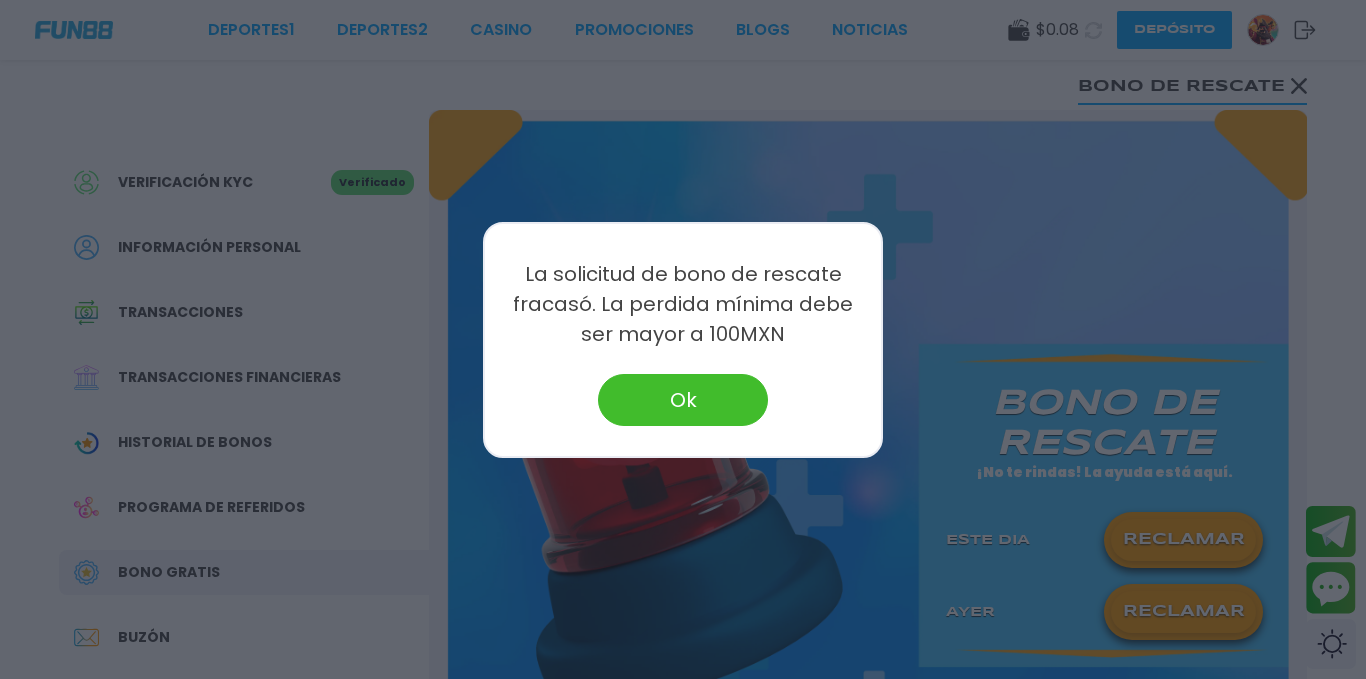 click on "Ok" at bounding box center [683, 400] 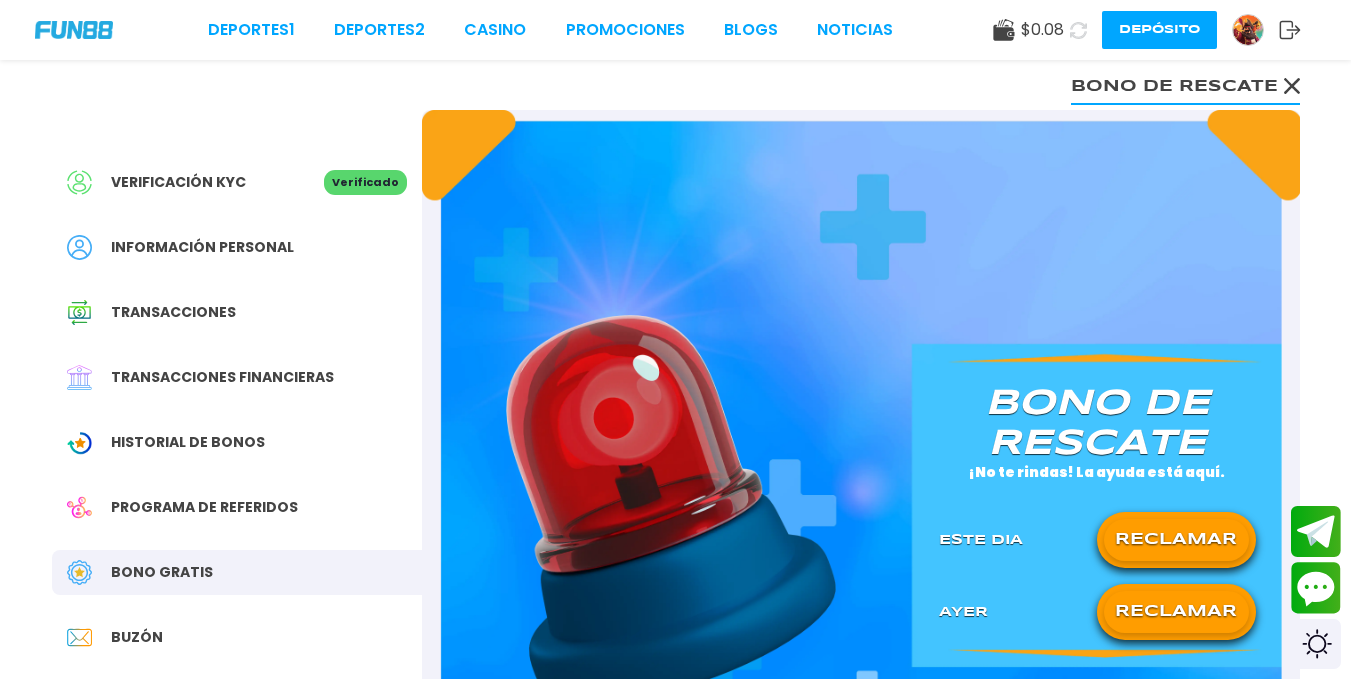 click on "Historial de Bonos" at bounding box center [237, 442] 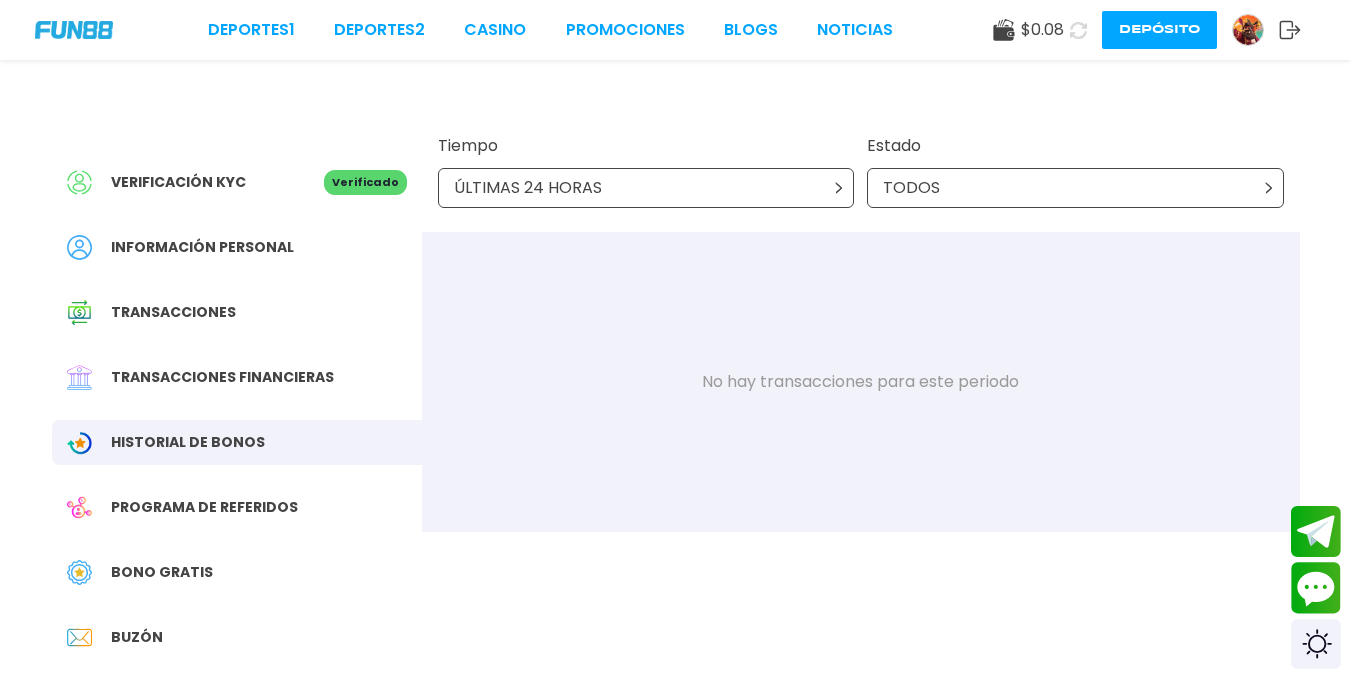 click on "Verificado" at bounding box center [365, 182] 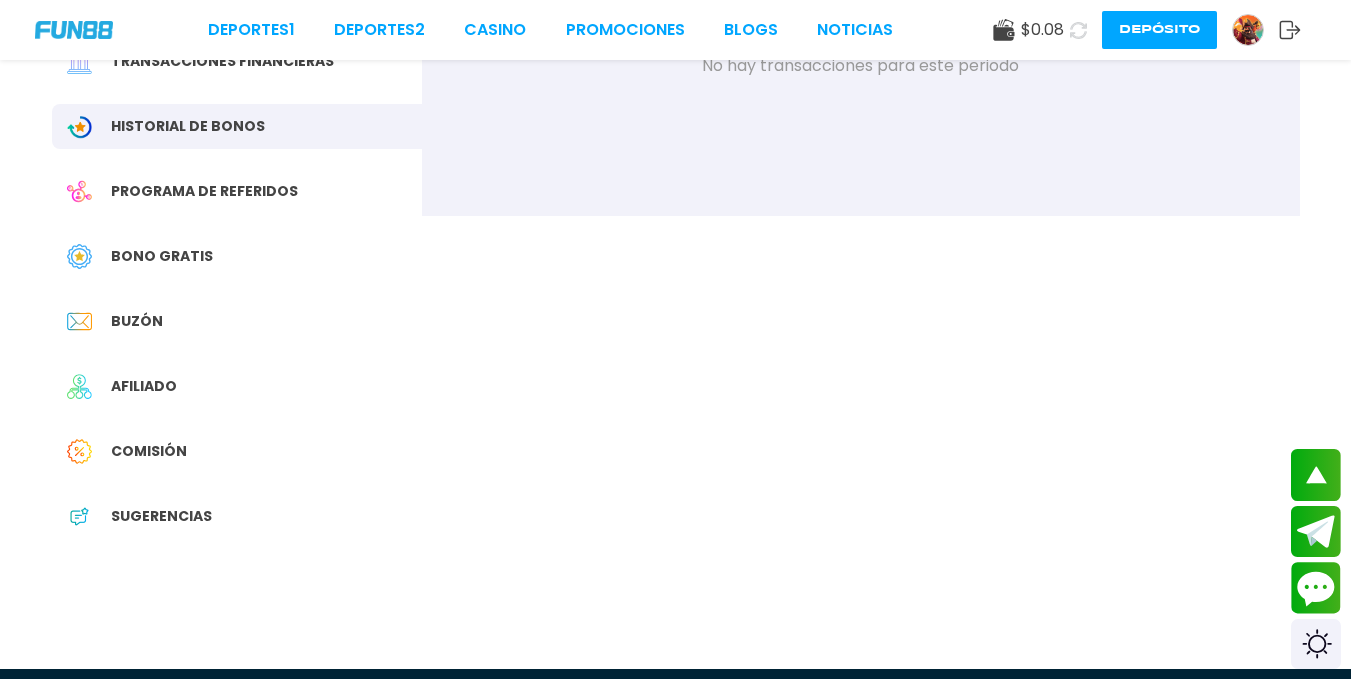 scroll, scrollTop: 320, scrollLeft: 0, axis: vertical 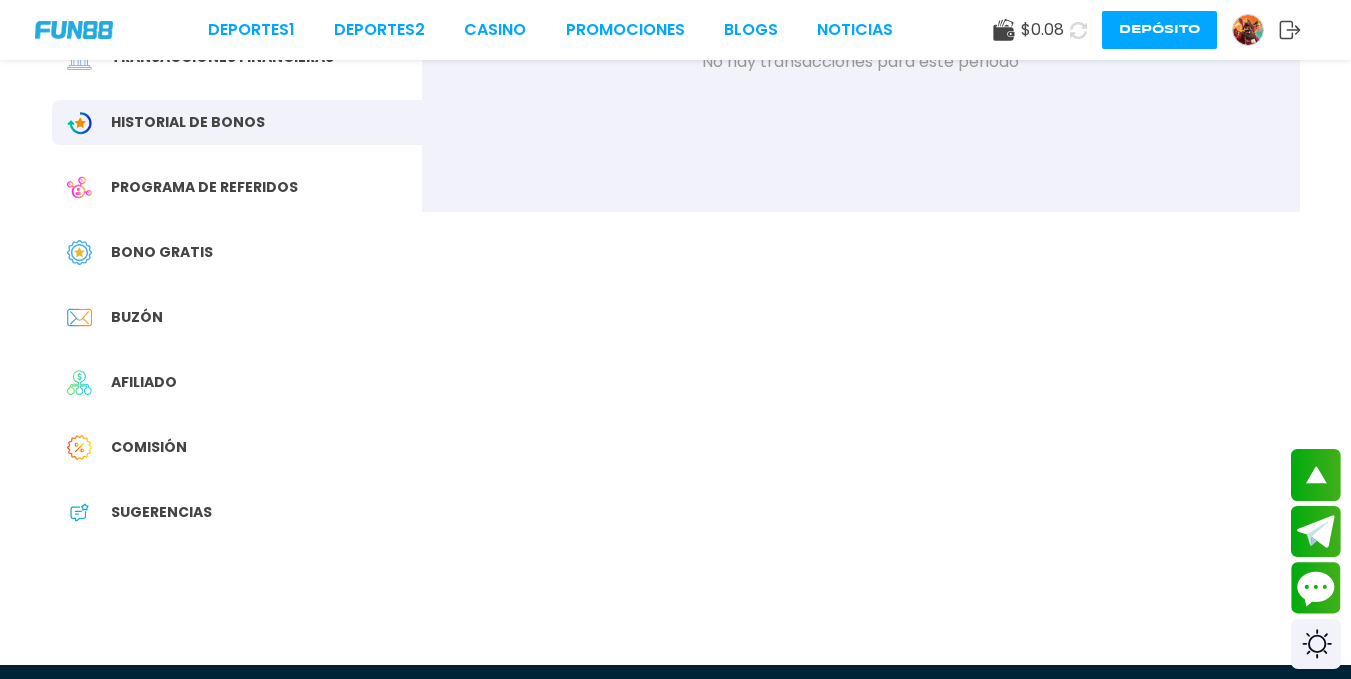 click on "Buzón" at bounding box center [137, 317] 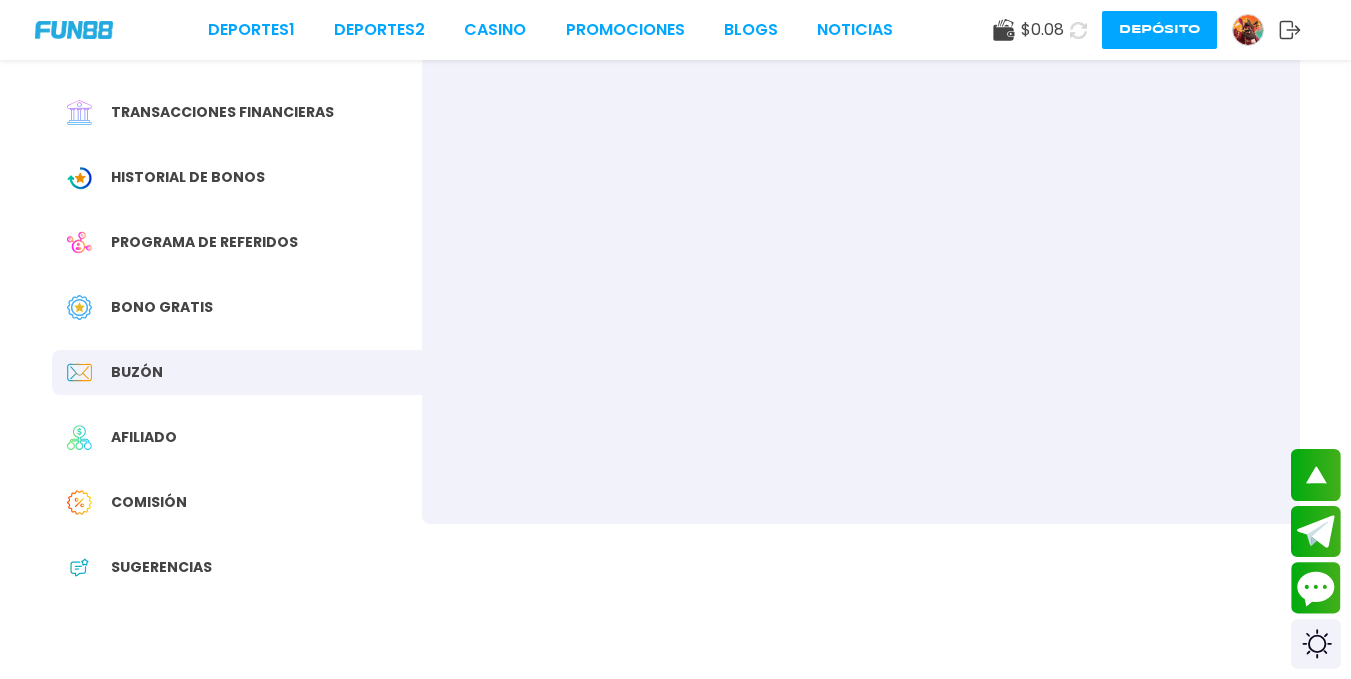 scroll, scrollTop: 261, scrollLeft: 0, axis: vertical 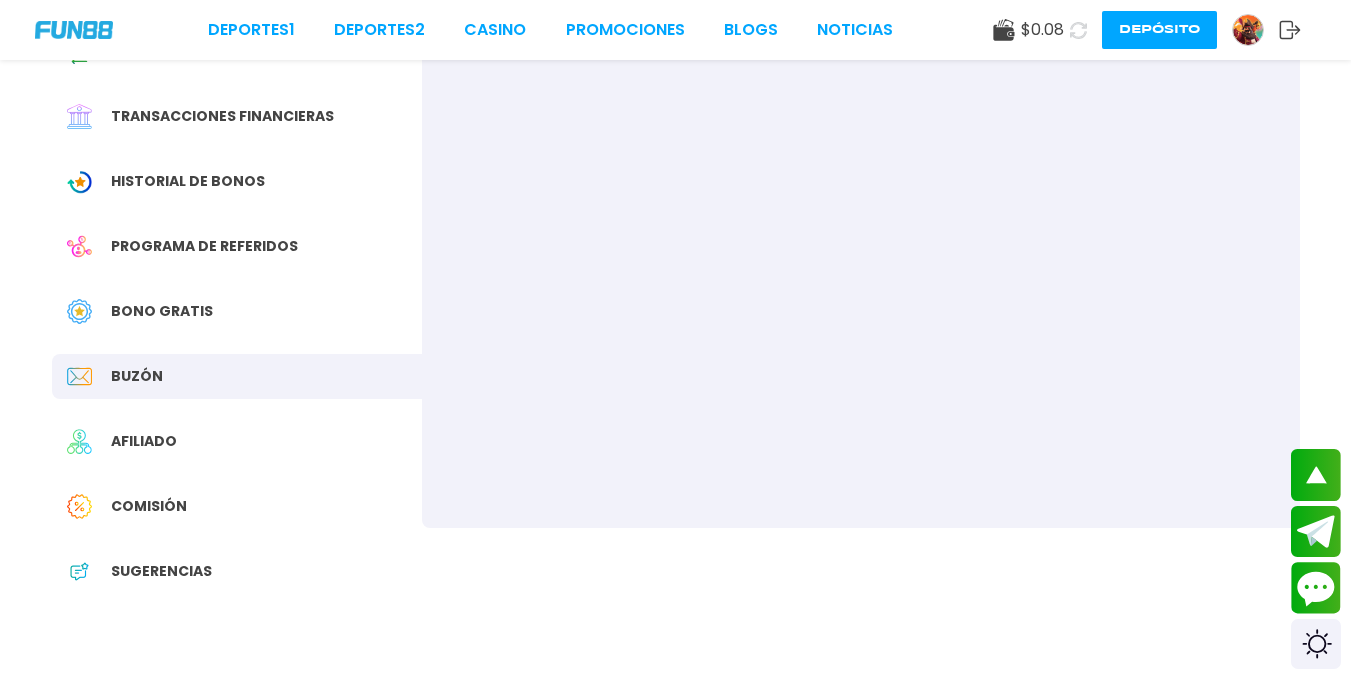 click on "Afiliado" at bounding box center (144, 441) 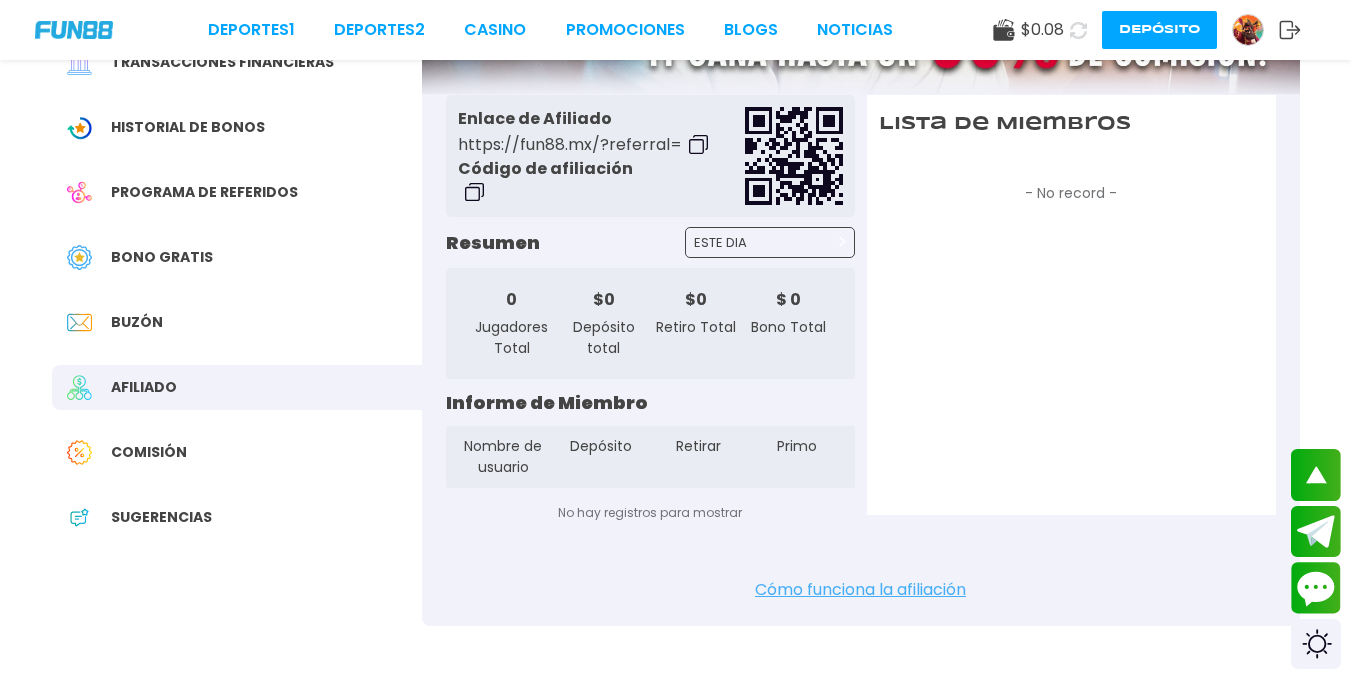 scroll, scrollTop: 323, scrollLeft: 0, axis: vertical 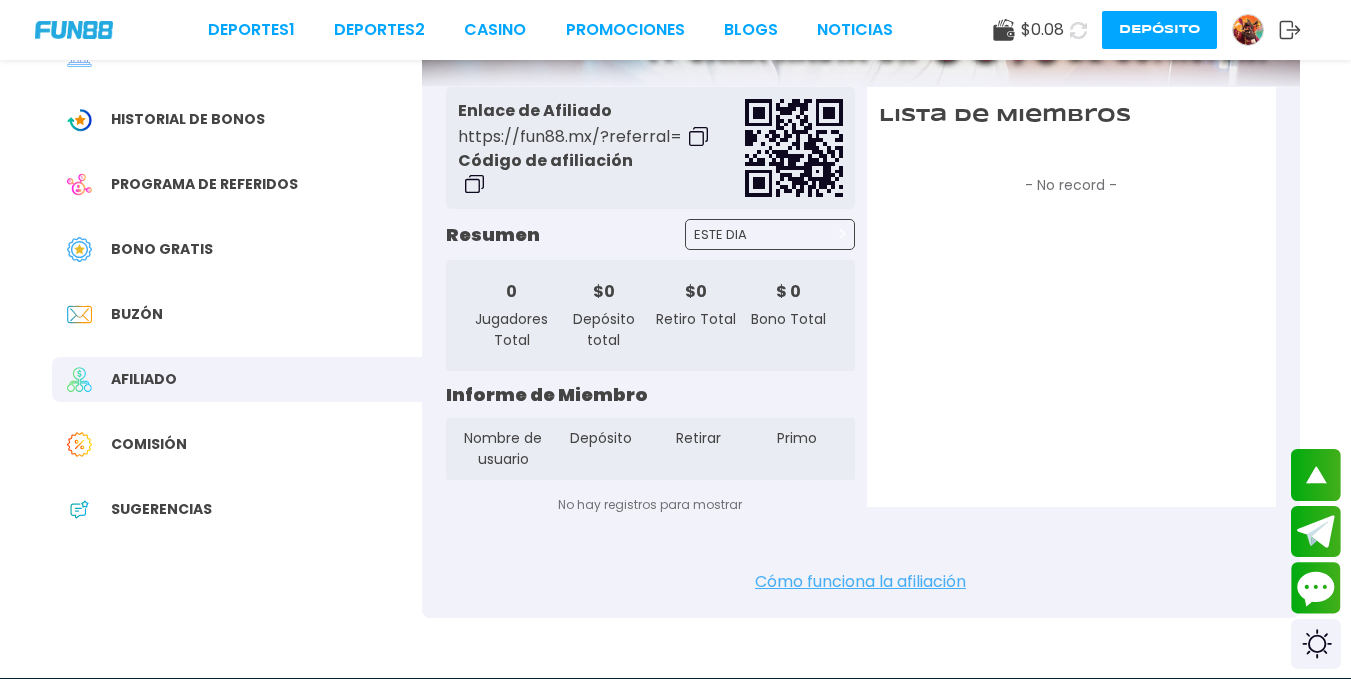click on "Programa de referidos" at bounding box center (237, 184) 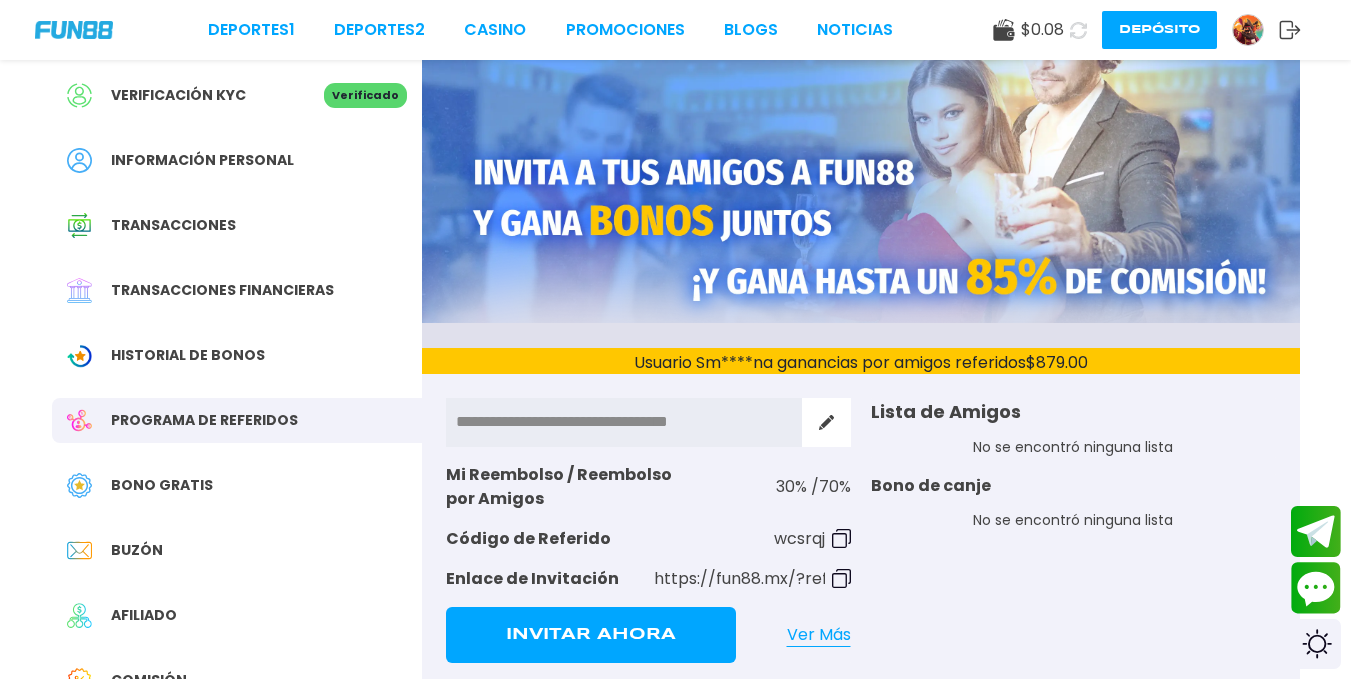 scroll, scrollTop: 91, scrollLeft: 0, axis: vertical 